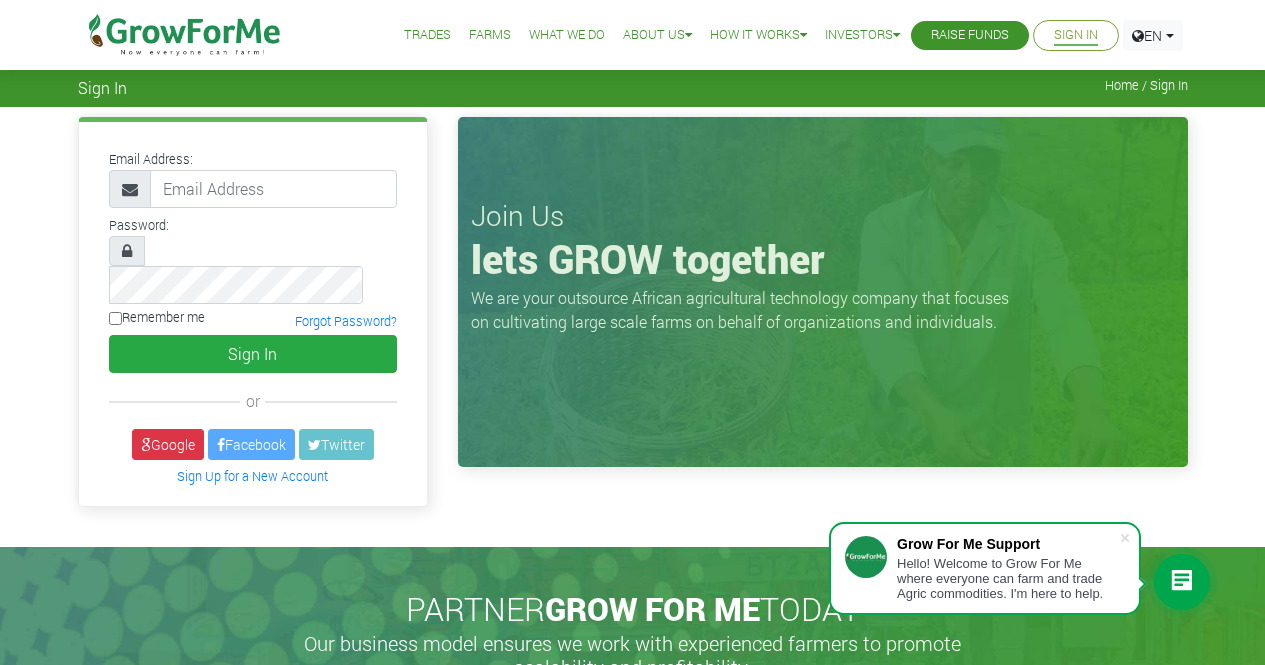 scroll, scrollTop: 0, scrollLeft: 0, axis: both 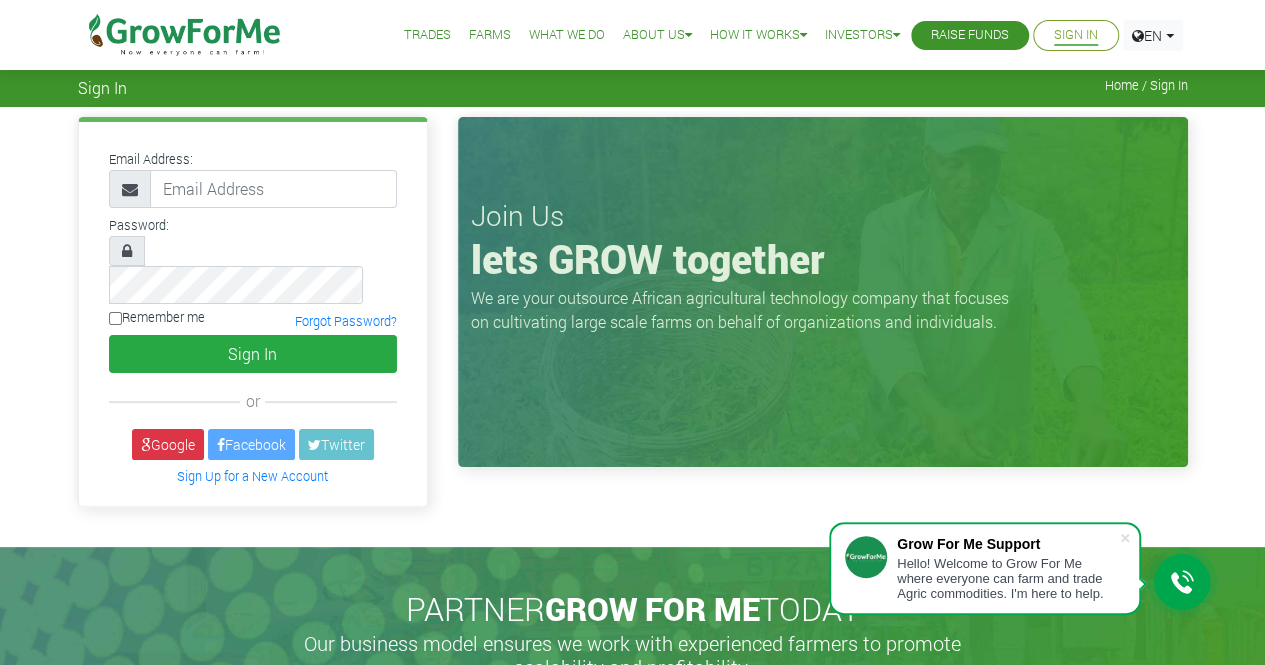 click on "Password:" at bounding box center (253, 257) 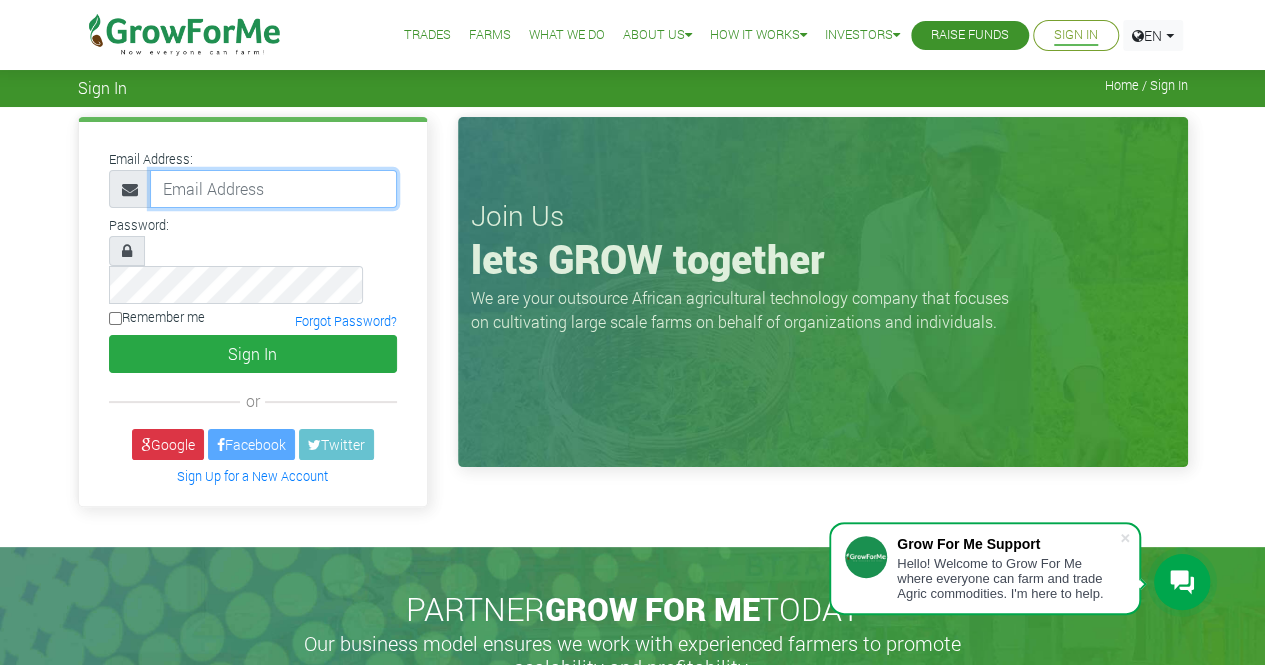 click at bounding box center [273, 189] 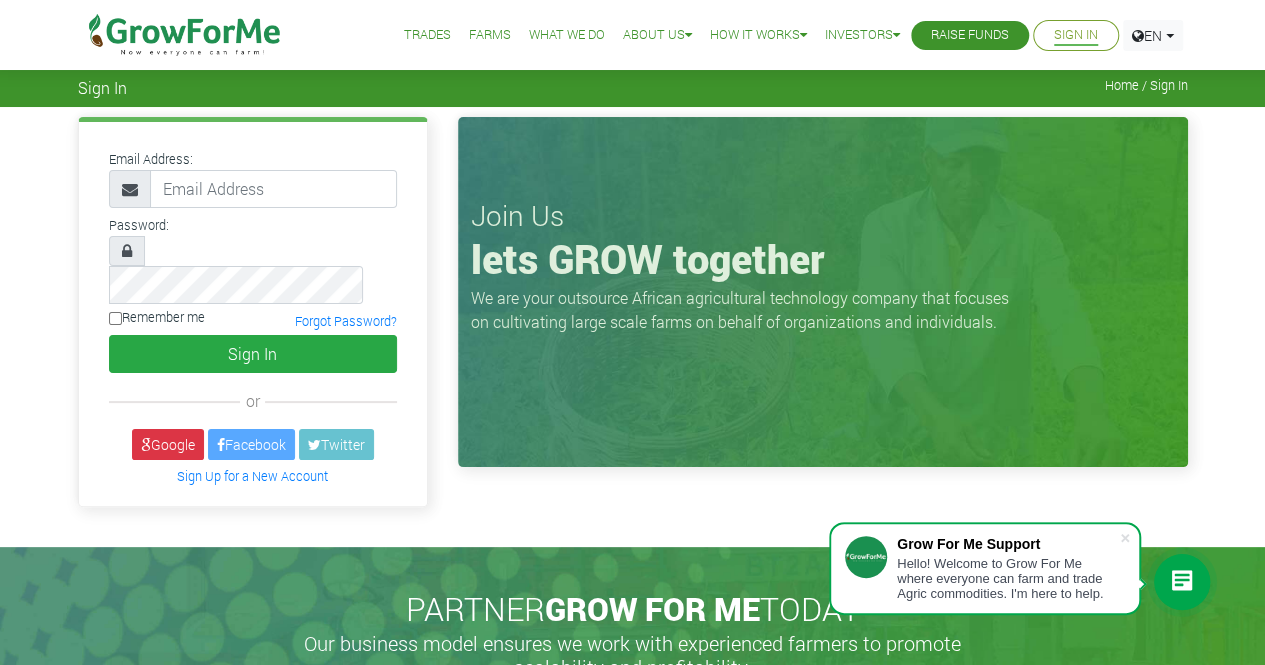 click on "Email Address:" at bounding box center (253, 177) 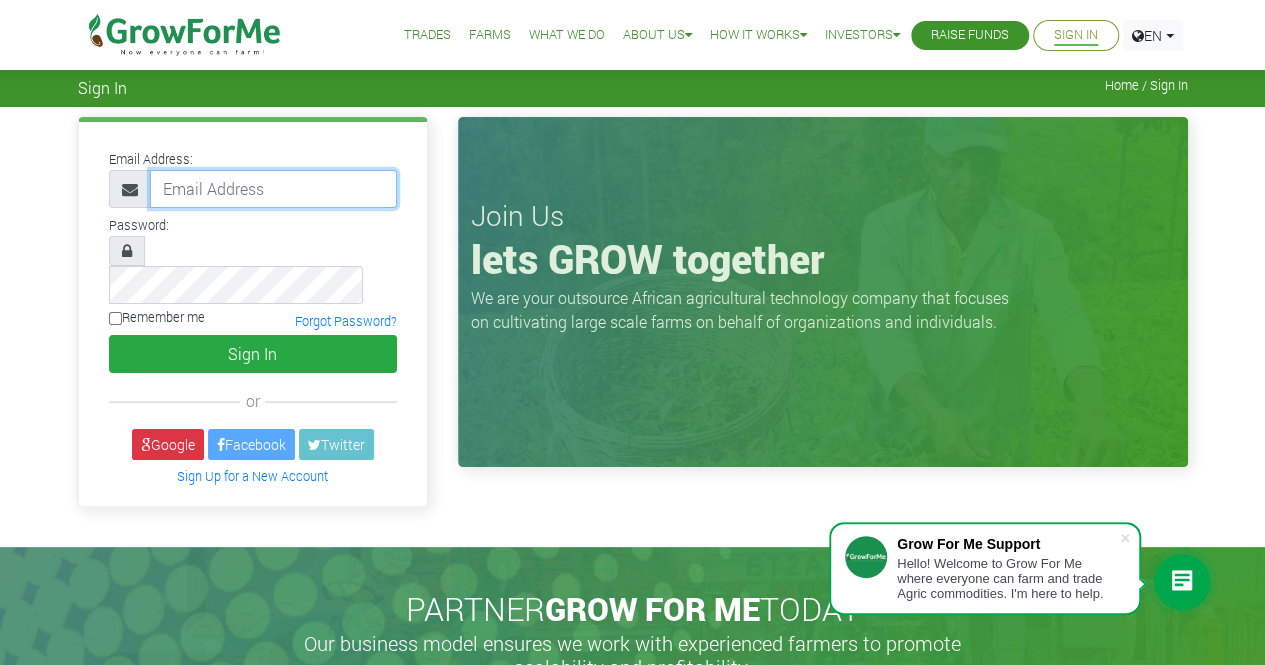 click at bounding box center [273, 189] 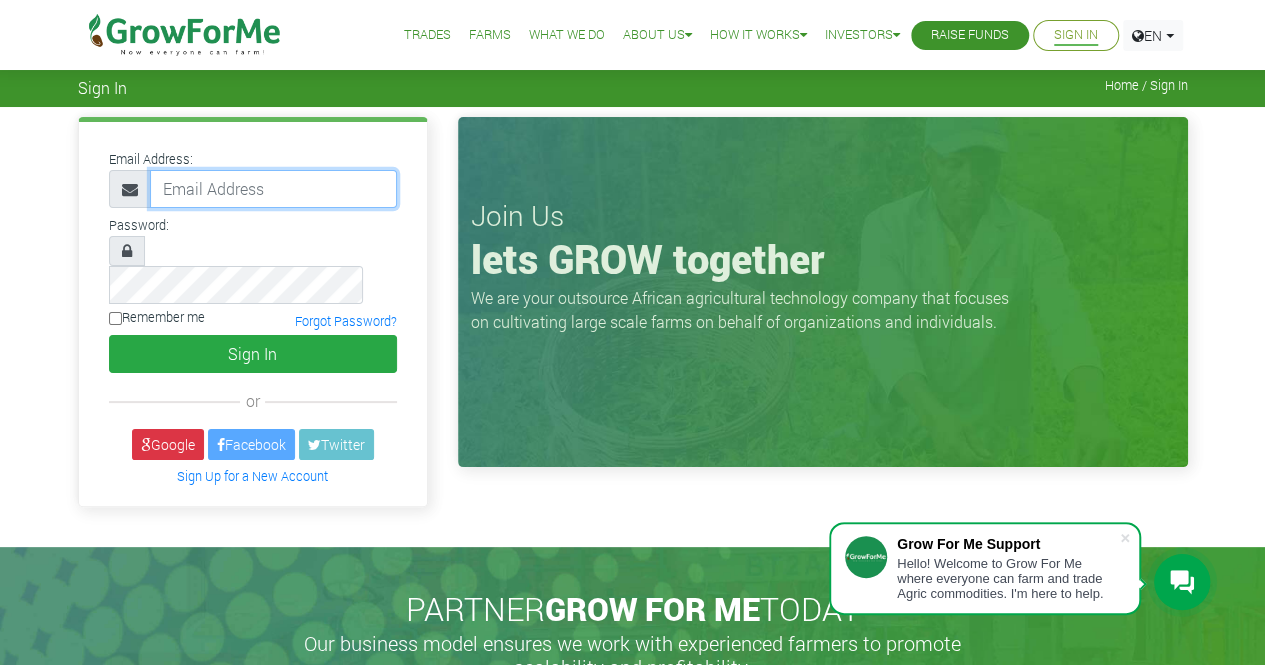 type on "233245078004@growforme.com" 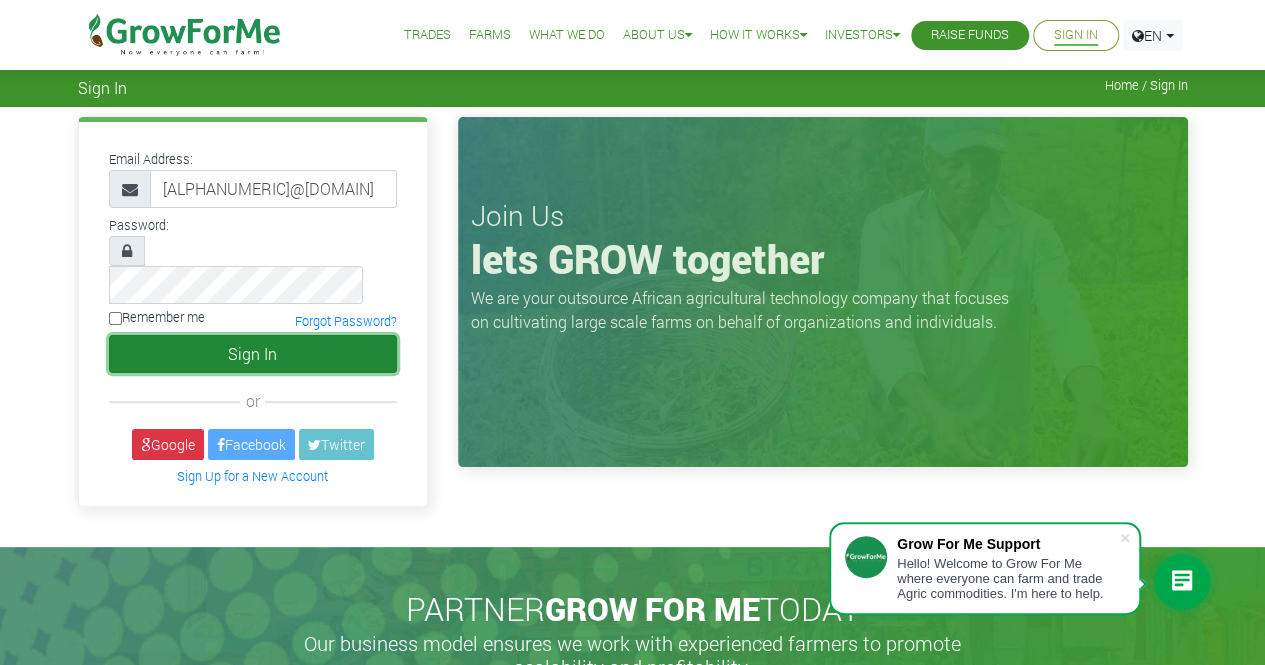 click on "Sign In" at bounding box center (253, 354) 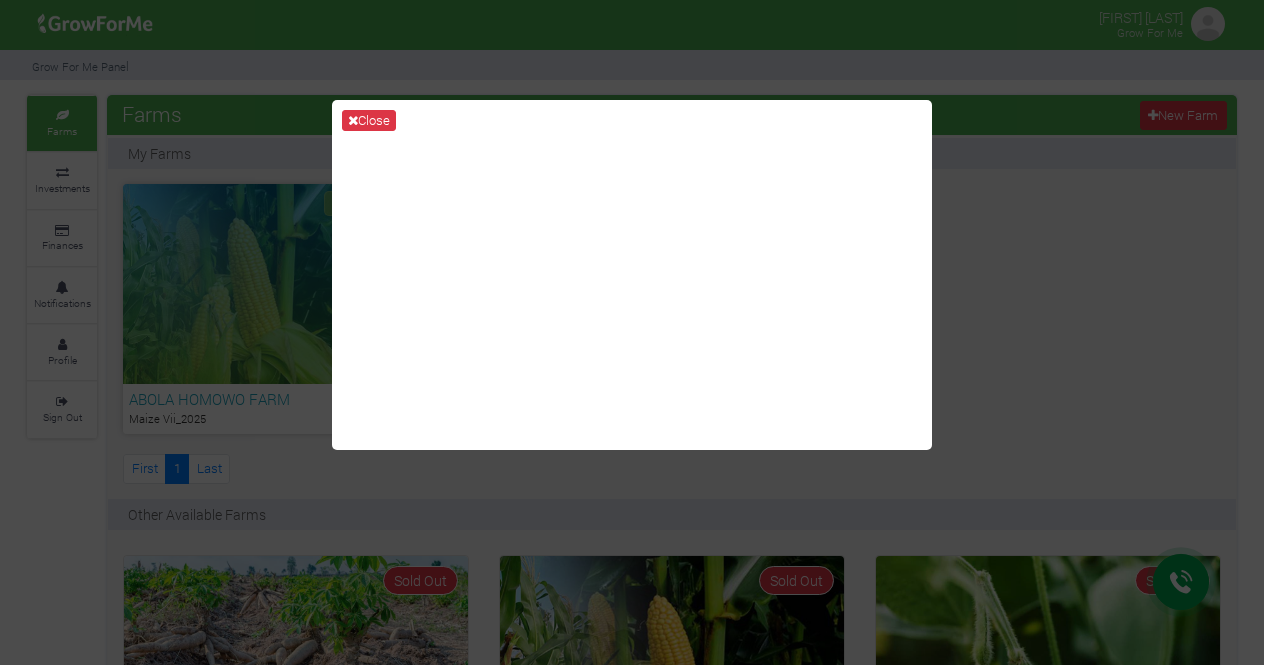 scroll, scrollTop: 0, scrollLeft: 0, axis: both 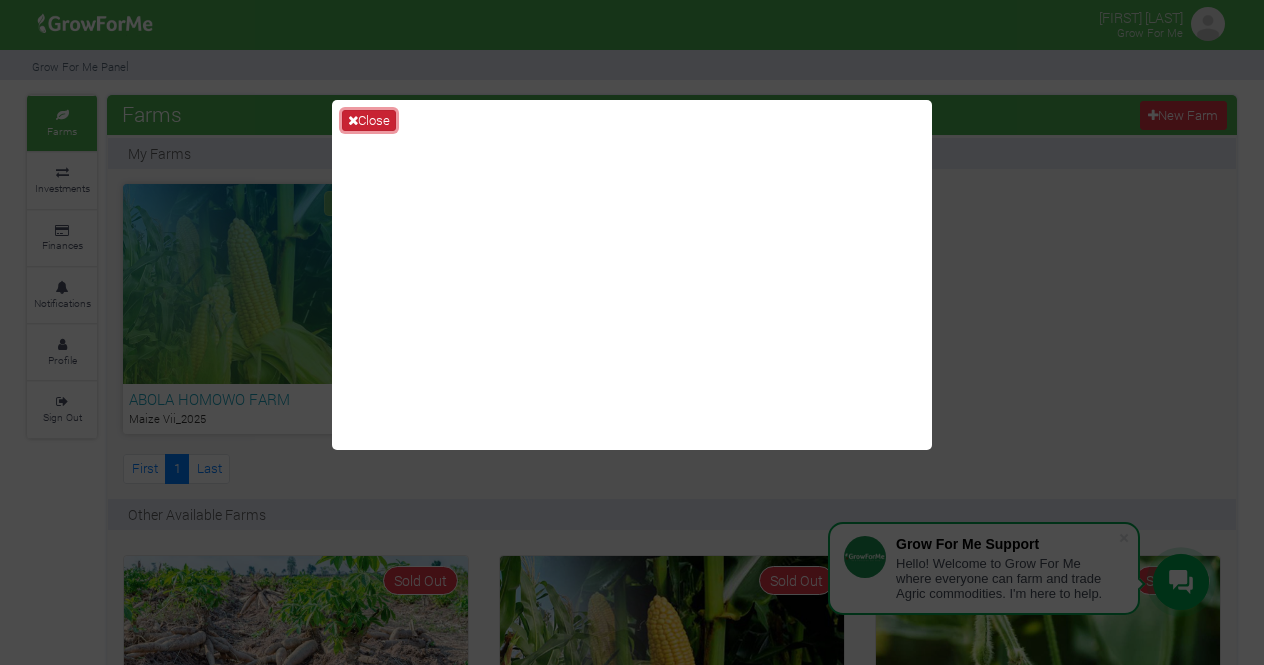 click on "Close" at bounding box center [369, 121] 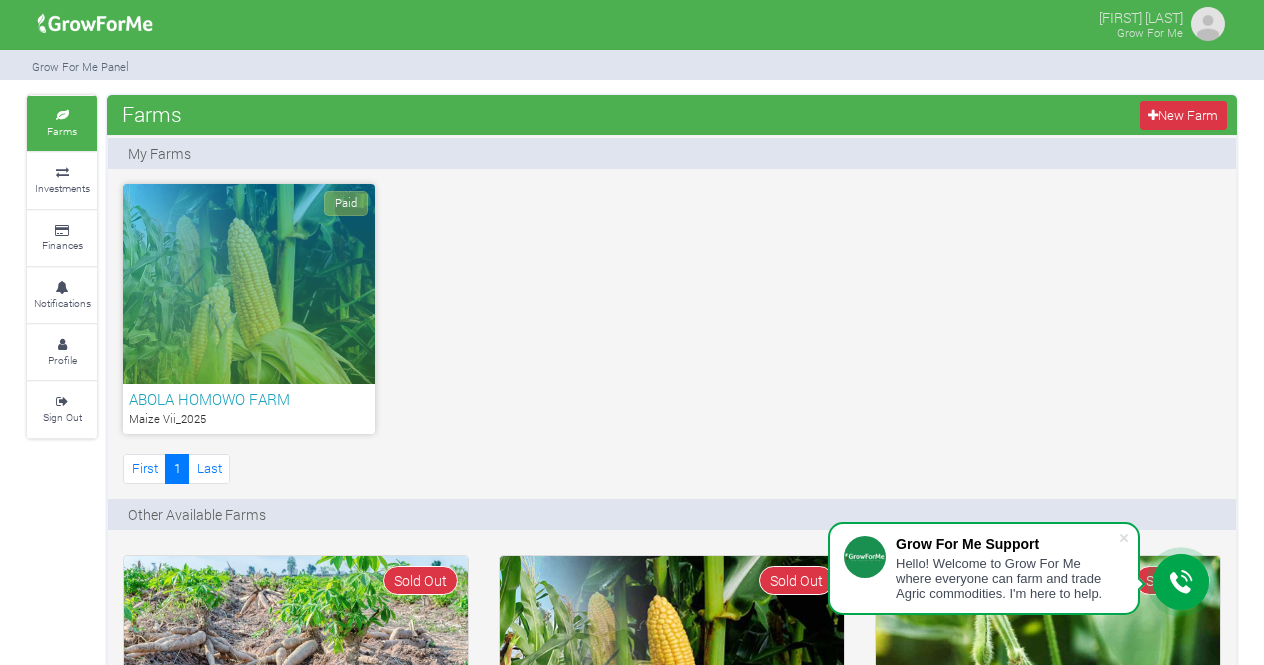 click on "Paid" at bounding box center (249, 284) 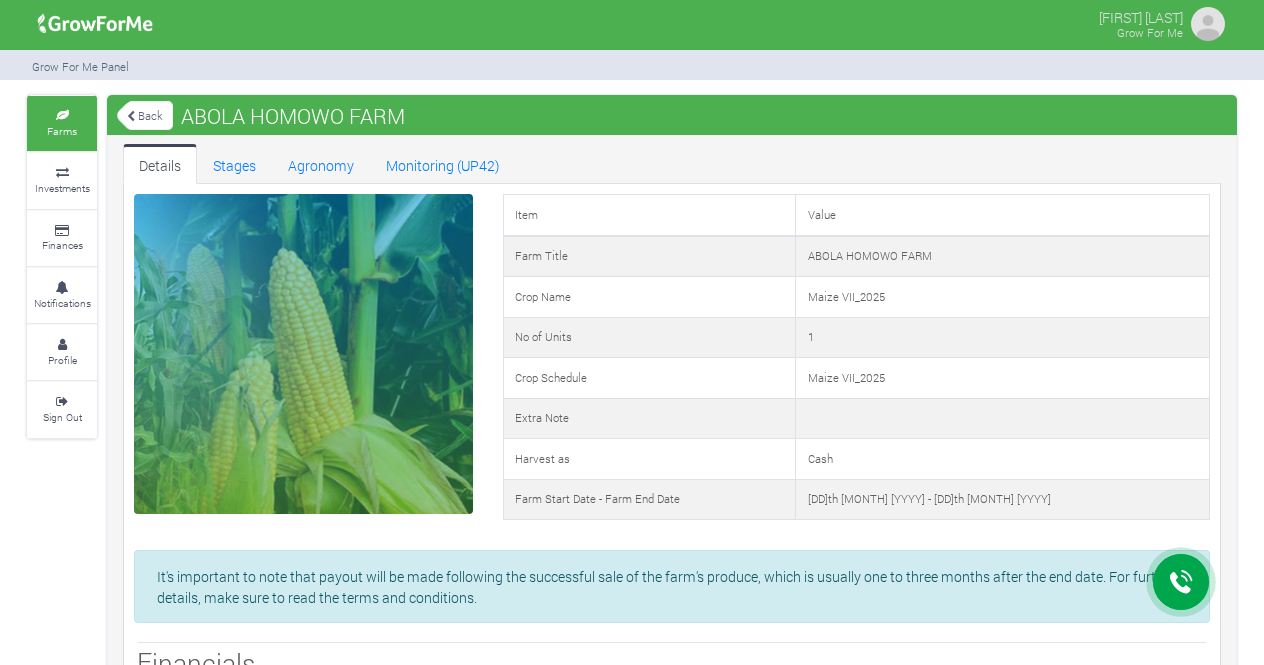 scroll, scrollTop: 0, scrollLeft: 0, axis: both 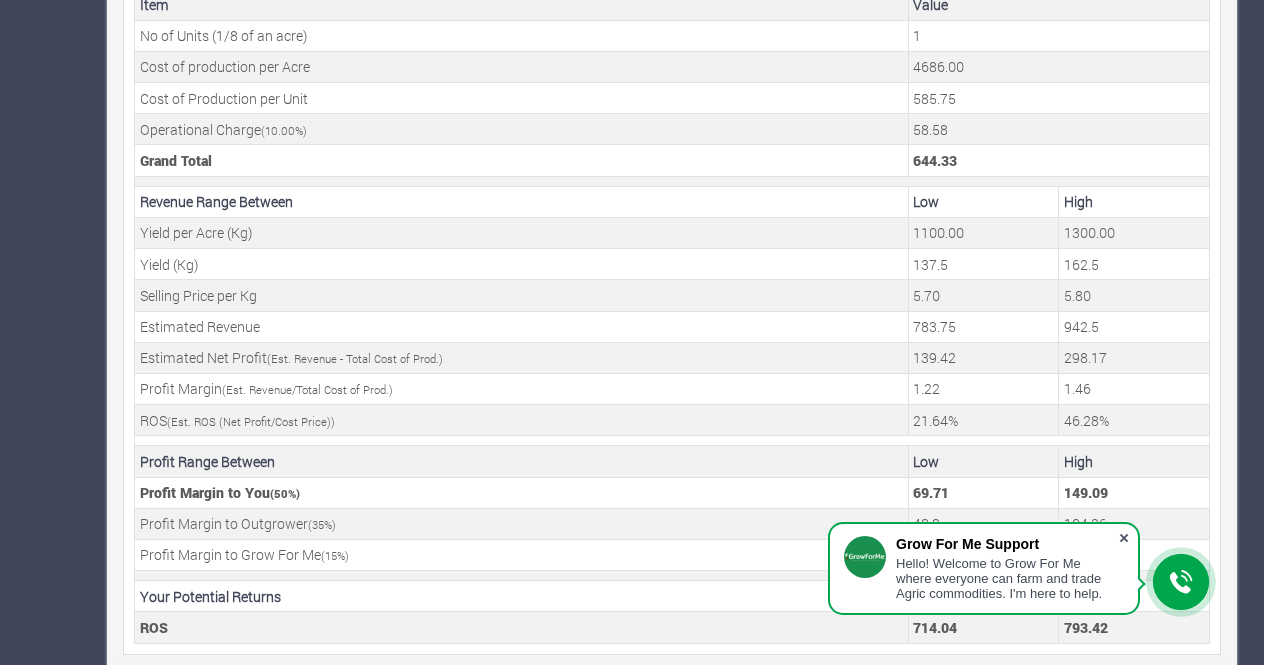 click at bounding box center (1124, 538) 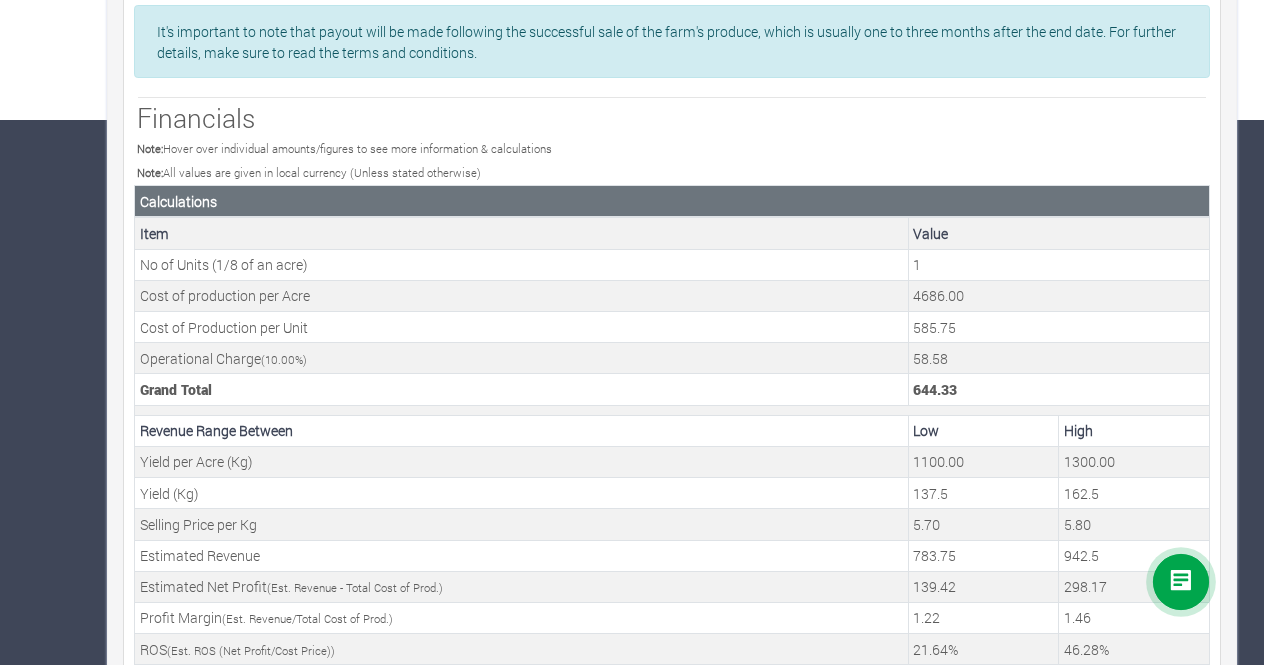 scroll, scrollTop: 0, scrollLeft: 0, axis: both 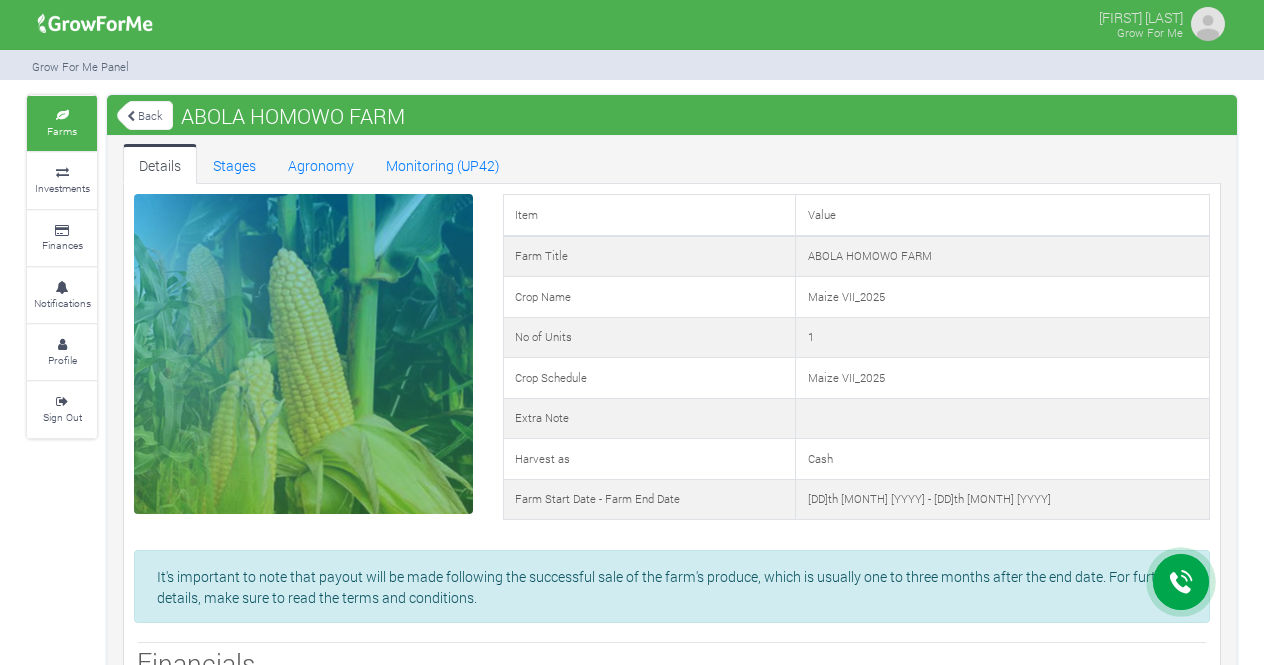 click on "Back" at bounding box center [145, 115] 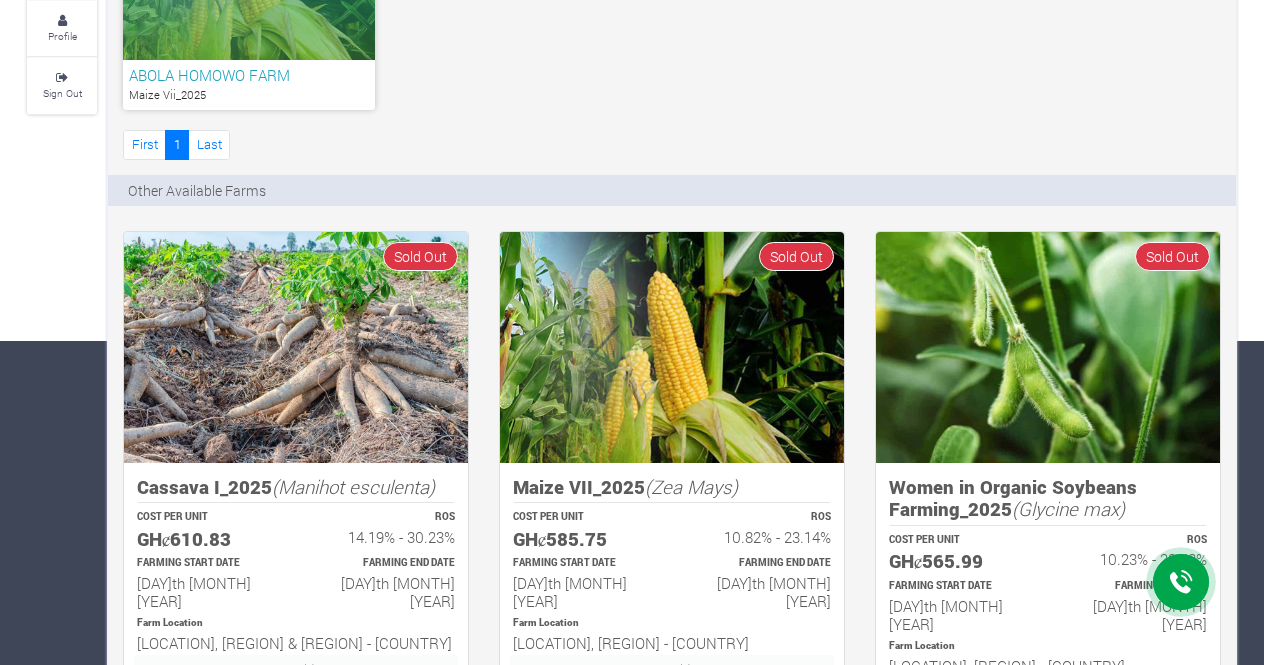 scroll, scrollTop: 0, scrollLeft: 0, axis: both 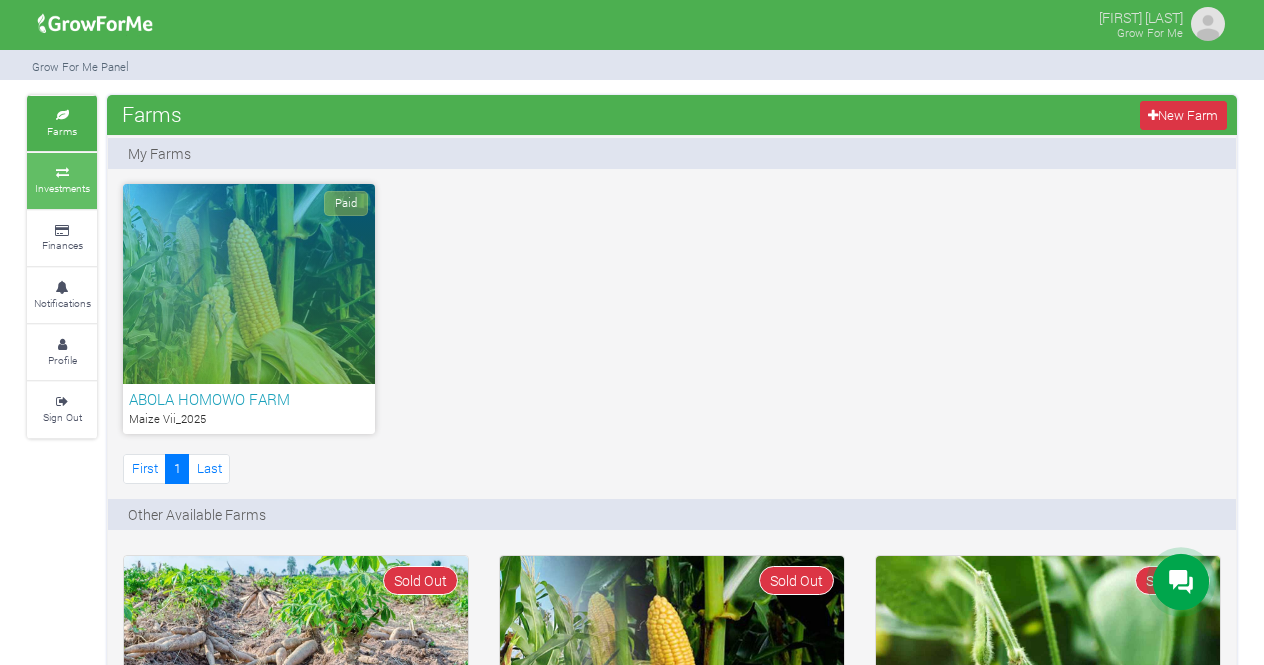 click on "Investments" at bounding box center (62, 180) 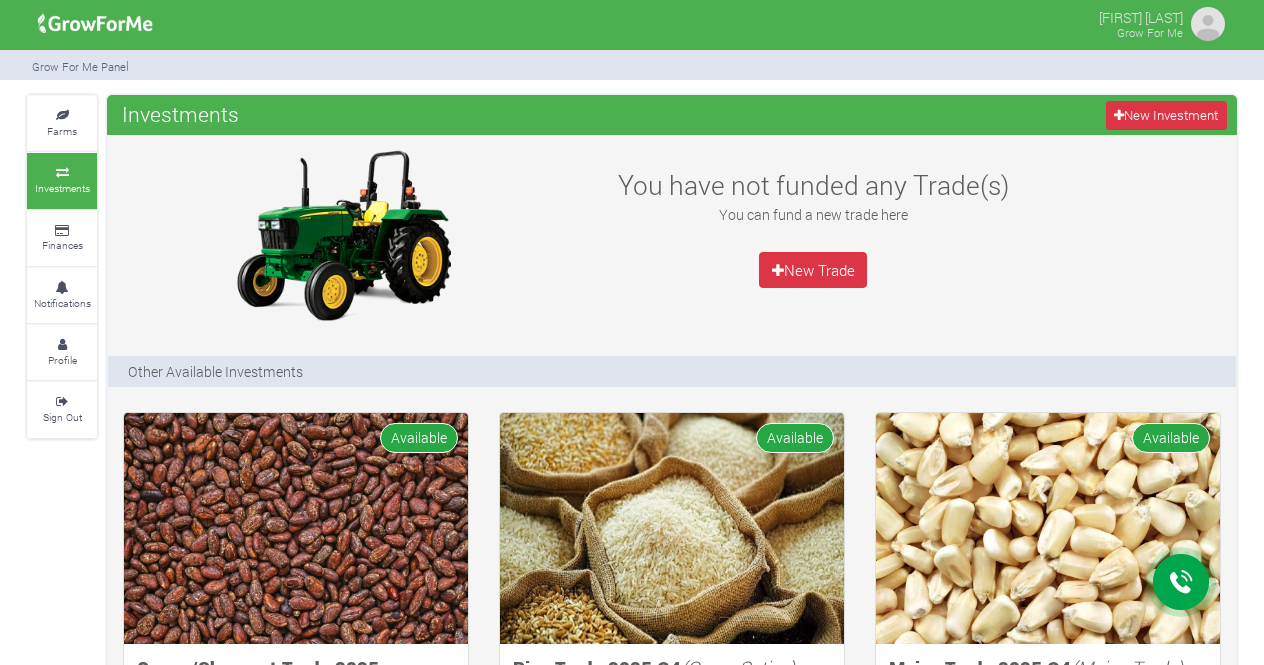 scroll, scrollTop: 257, scrollLeft: 0, axis: vertical 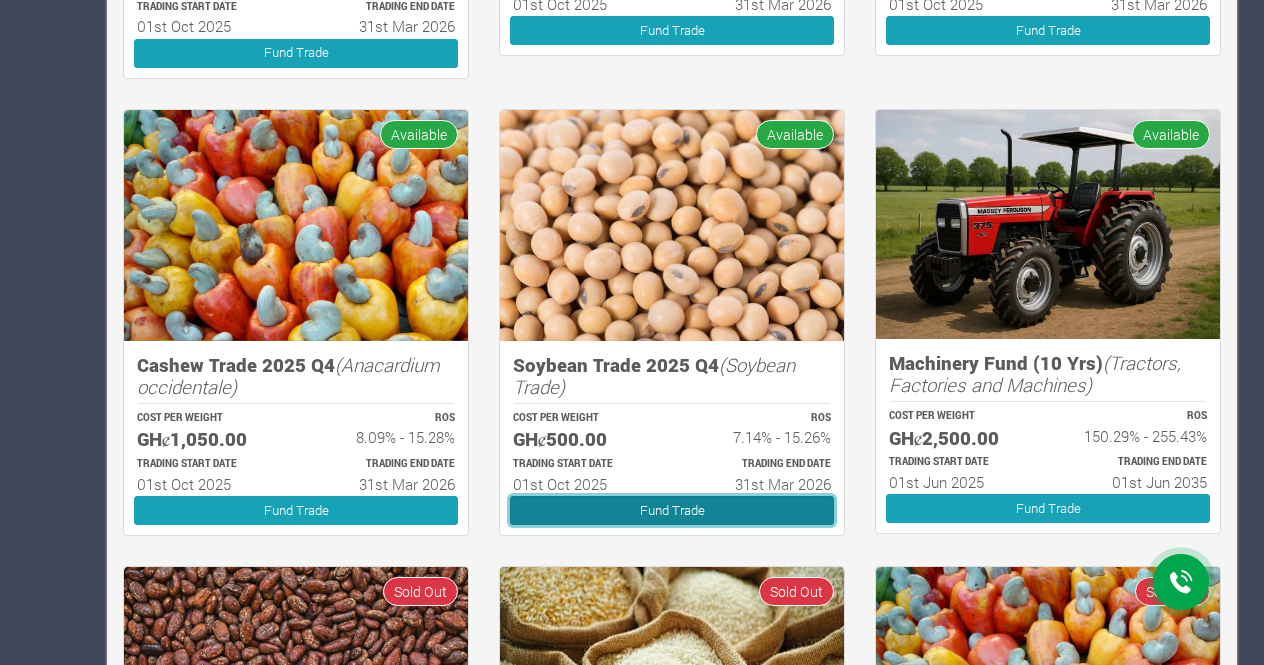 click on "Fund Trade" at bounding box center (672, 510) 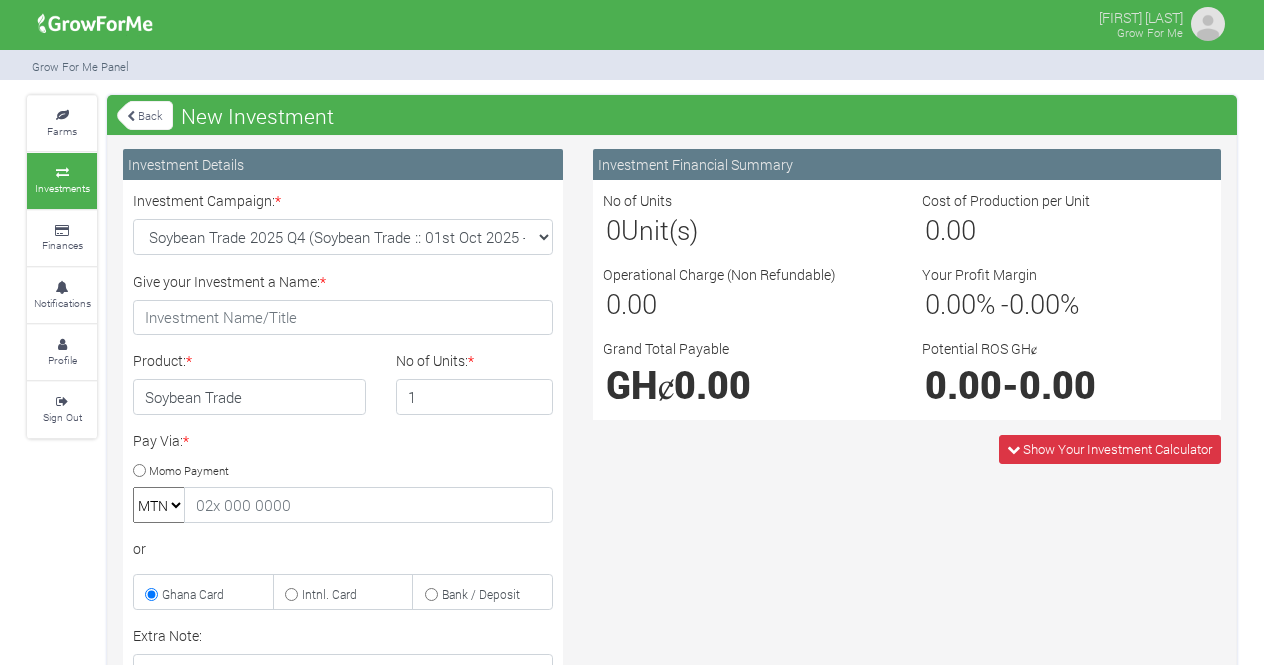 scroll, scrollTop: 0, scrollLeft: 0, axis: both 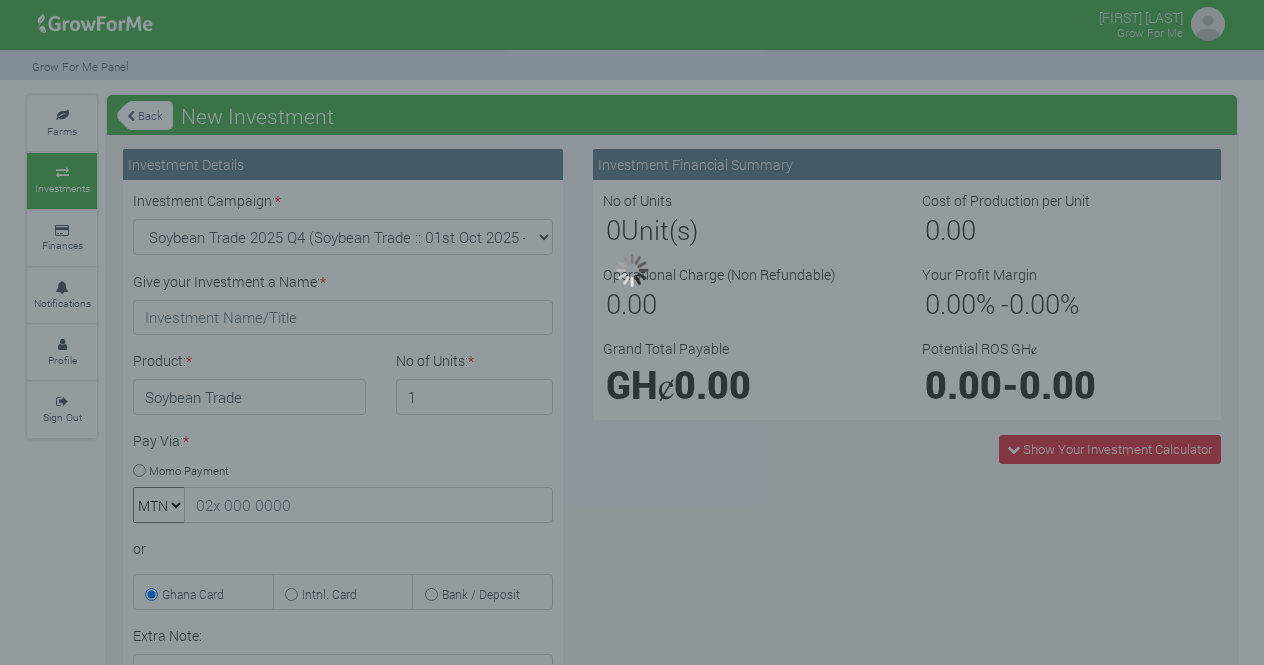 type on "1" 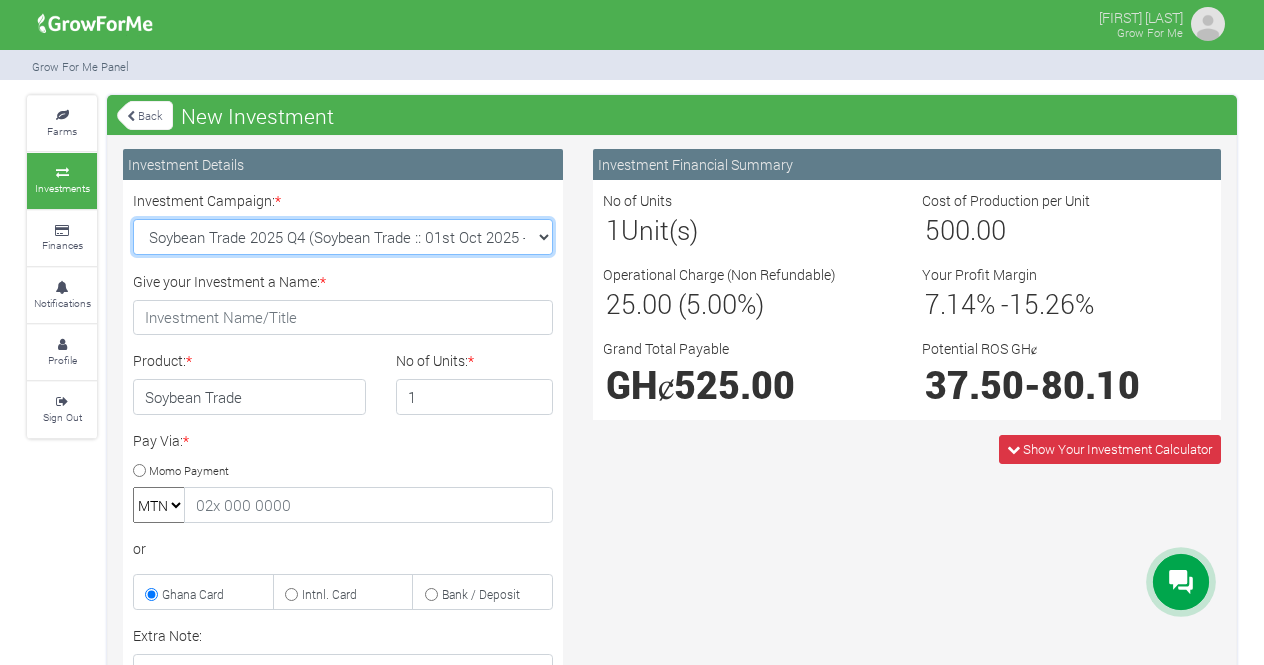 click on "Soybean Trade 2025 Q4 (Soybean Trade :: 01st Oct 2025 - 31st Mar 2026)
Maize Trade 2025 Q4 (Maize Trade :: 01st Oct 2025 - 31st Mar 2026)
Cashew Trade 2025 Q4 (Cashew Trade :: 01st Oct 2025 - 31st Mar 2026)
Machinery Fund (10 Yrs) (Machinery :: 01st Jun 2025 - 01st Jun 2035) Rice Trade 2025 Q4 (Rice Trade :: 01st Oct 2025 - 31st Mar 2026)" at bounding box center (343, 237) 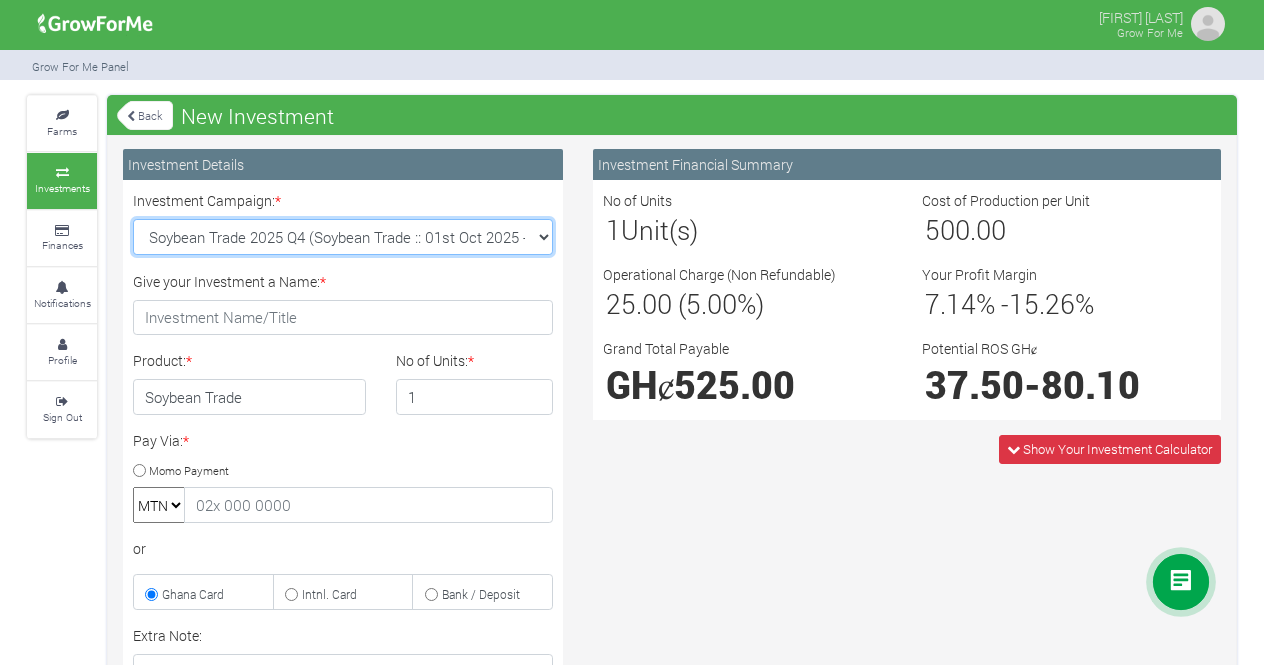 click on "Soybean Trade 2025 Q4 (Soybean Trade :: 01st Oct 2025 - 31st Mar 2026)
Maize Trade 2025 Q4 (Maize Trade :: 01st Oct 2025 - 31st Mar 2026)
Cashew Trade 2025 Q4 (Cashew Trade :: 01st Oct 2025 - 31st Mar 2026)
Machinery Fund (10 Yrs) (Machinery :: 01st Jun 2025 - 01st Jun 2035) Rice Trade 2025 Q4 (Rice Trade :: 01st Oct 2025 - 31st Mar 2026)" at bounding box center [343, 237] 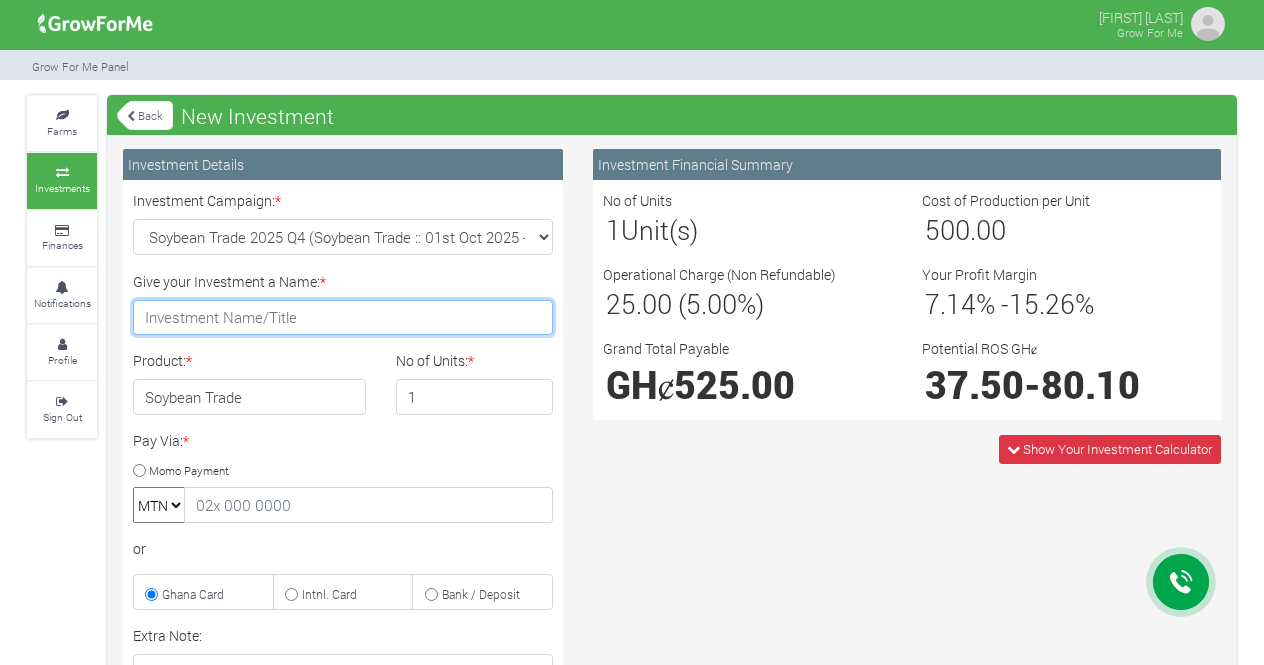 click on "Give your Investment a Name:  *" at bounding box center [343, 318] 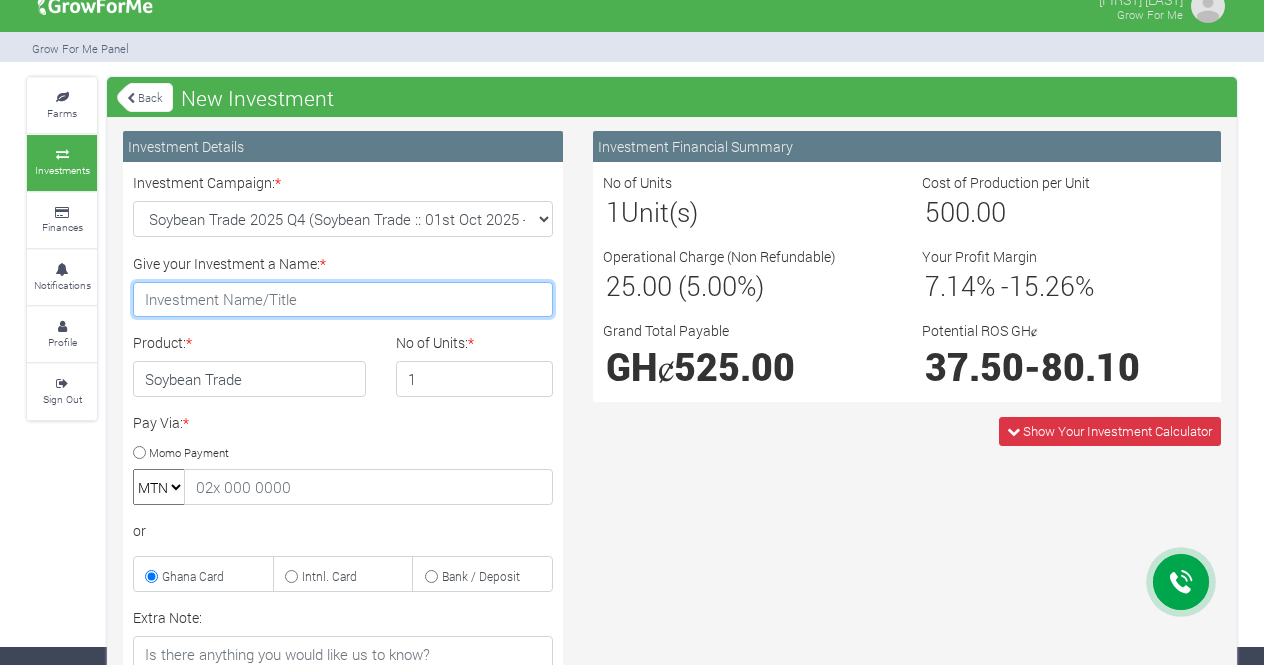 scroll, scrollTop: 16, scrollLeft: 0, axis: vertical 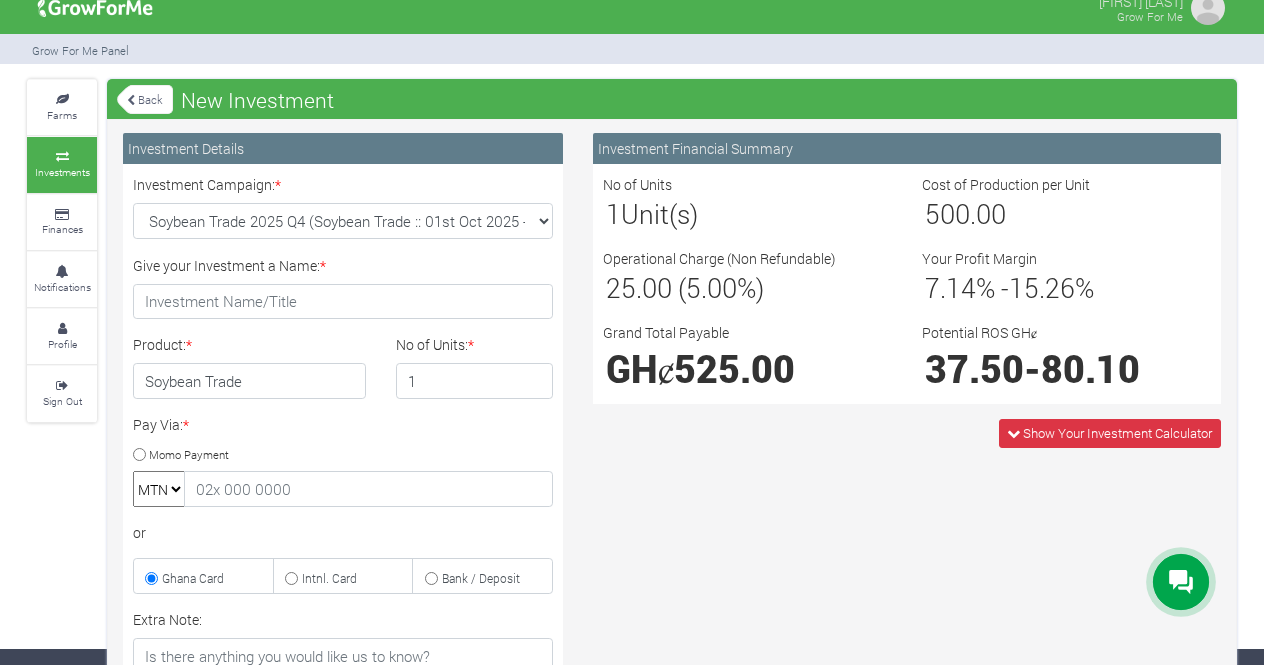 click at bounding box center [131, 100] 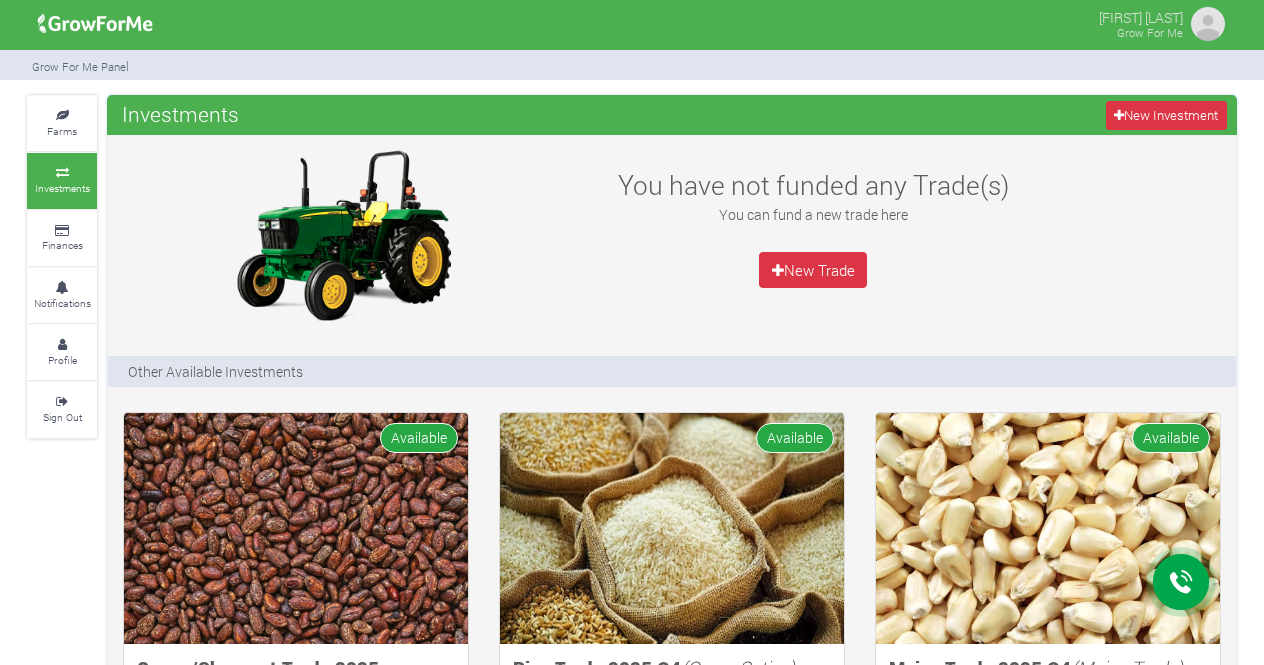 scroll, scrollTop: 0, scrollLeft: 0, axis: both 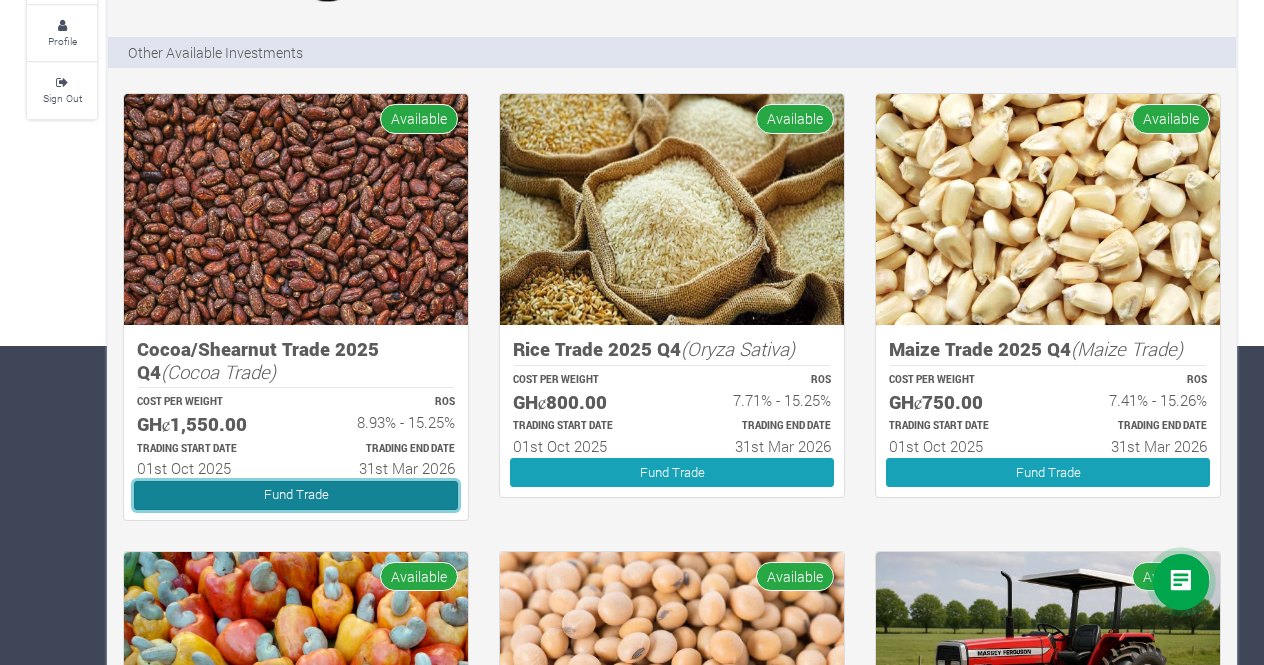 click on "Fund Trade" at bounding box center [296, 495] 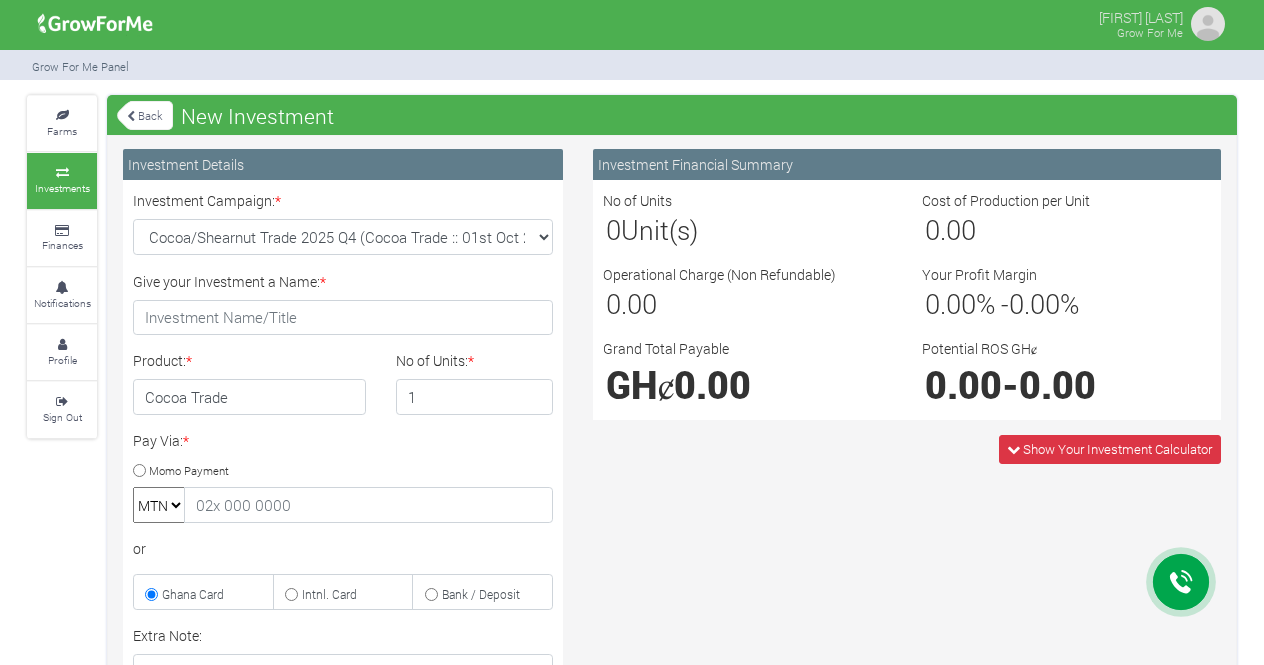 scroll, scrollTop: 51, scrollLeft: 0, axis: vertical 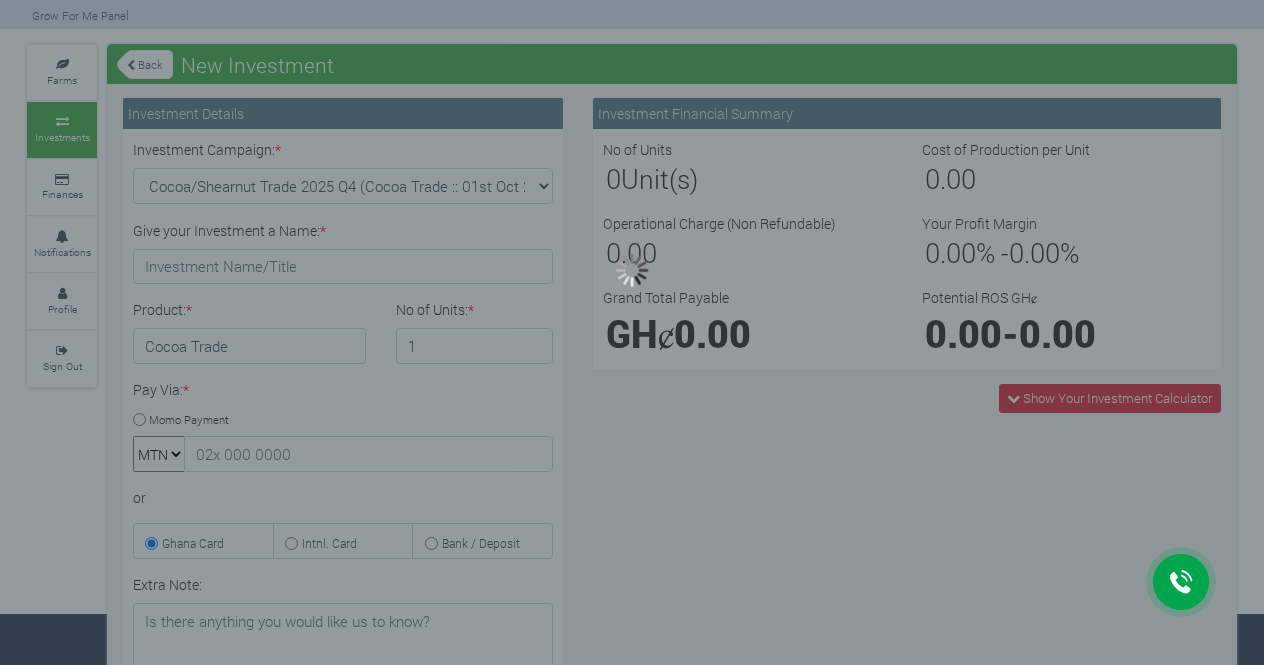 type on "1" 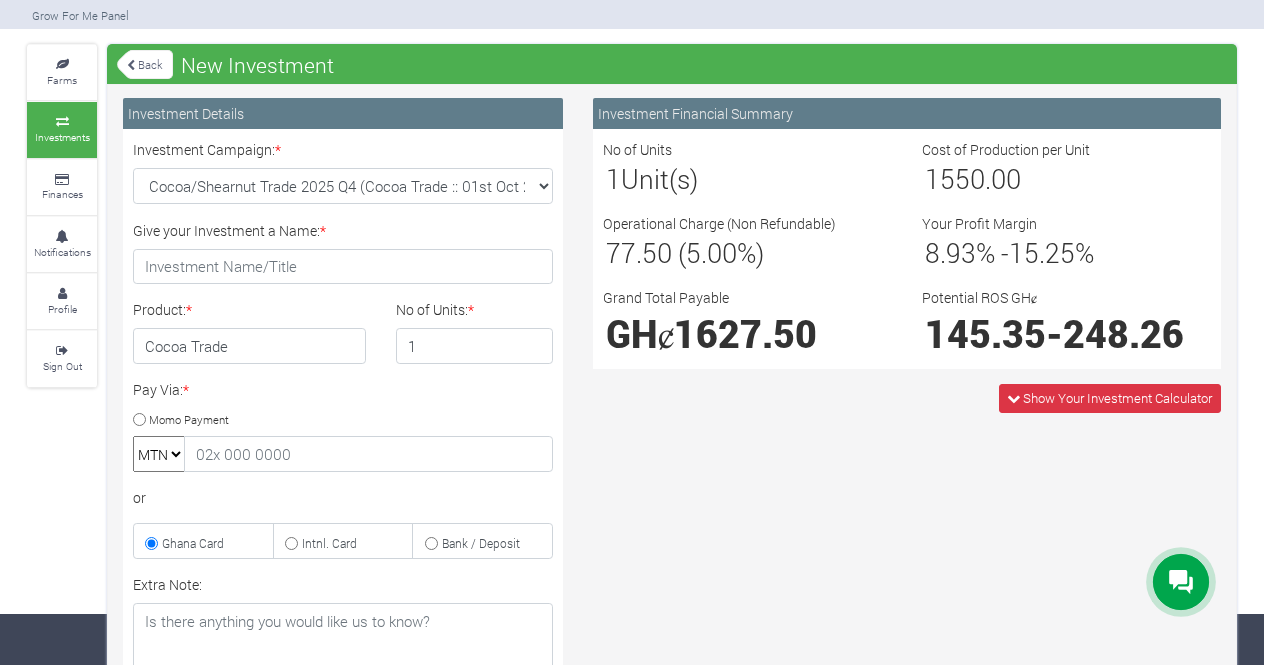 scroll, scrollTop: 52, scrollLeft: 0, axis: vertical 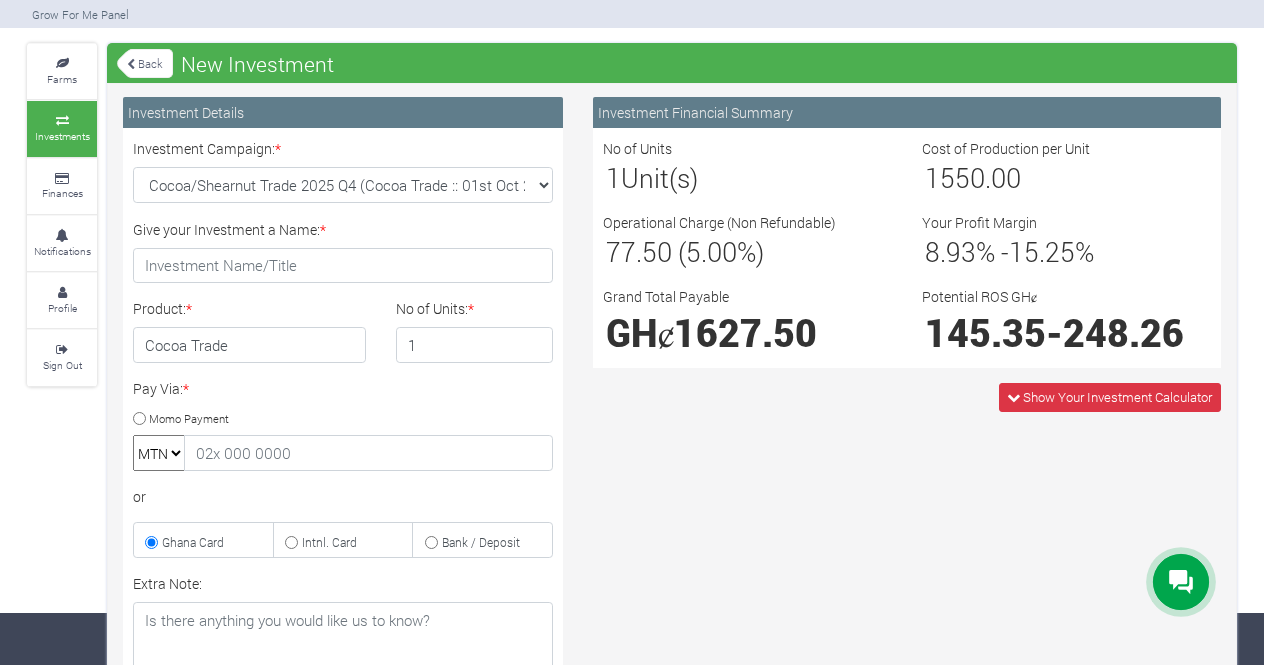 click on "Back" at bounding box center [145, 63] 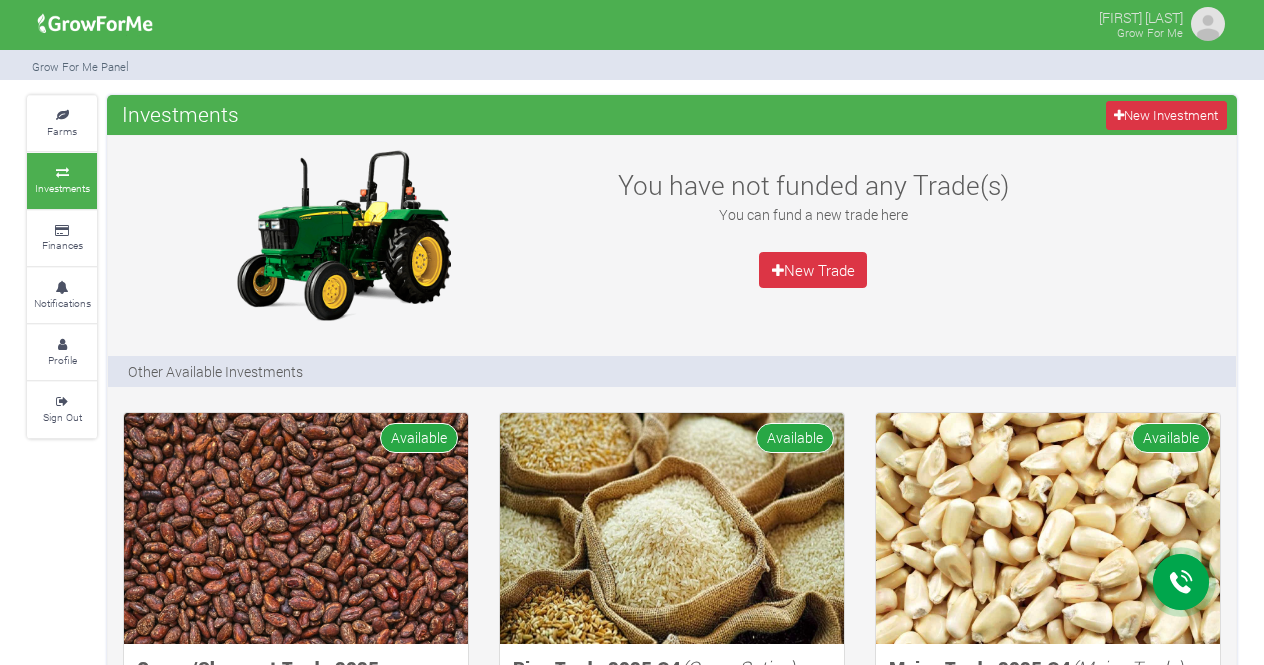 scroll, scrollTop: 0, scrollLeft: 0, axis: both 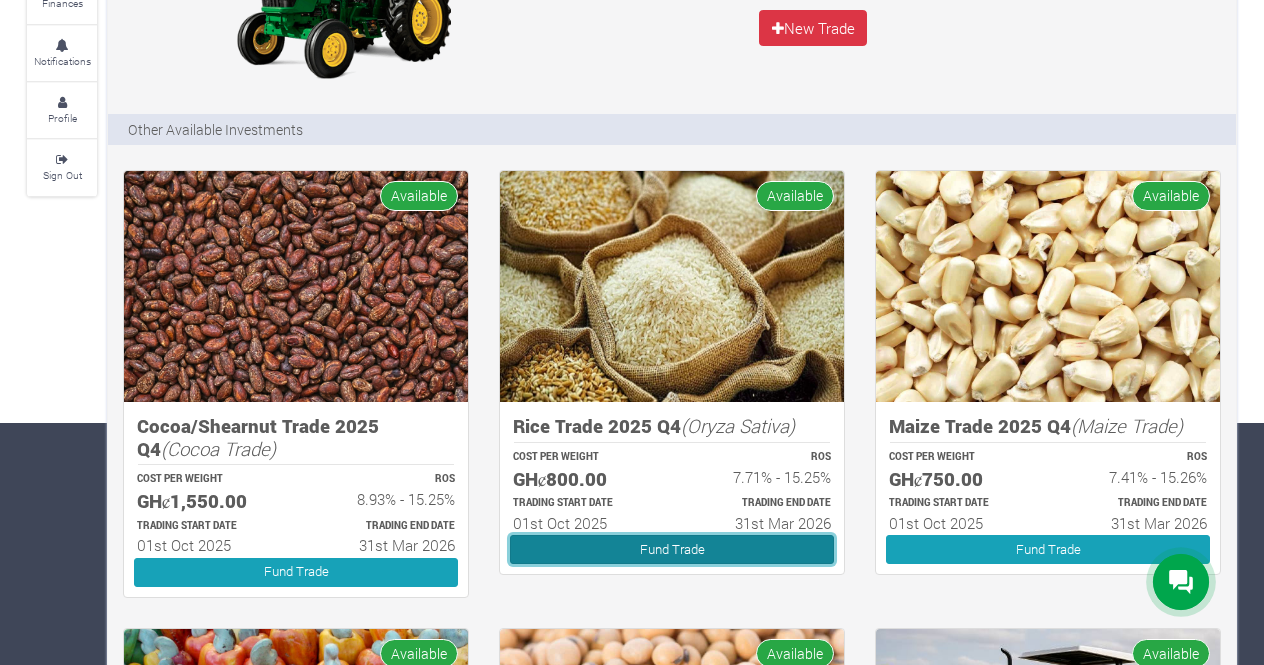 click on "Fund Trade" at bounding box center (672, 549) 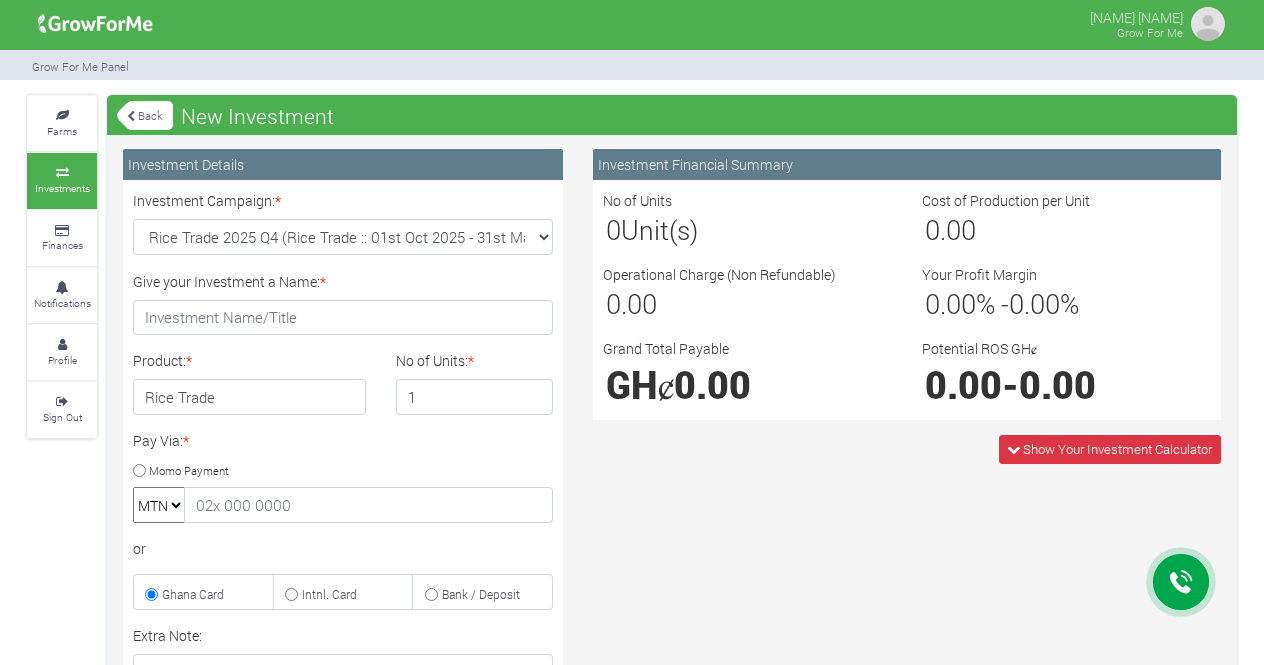 scroll, scrollTop: 0, scrollLeft: 0, axis: both 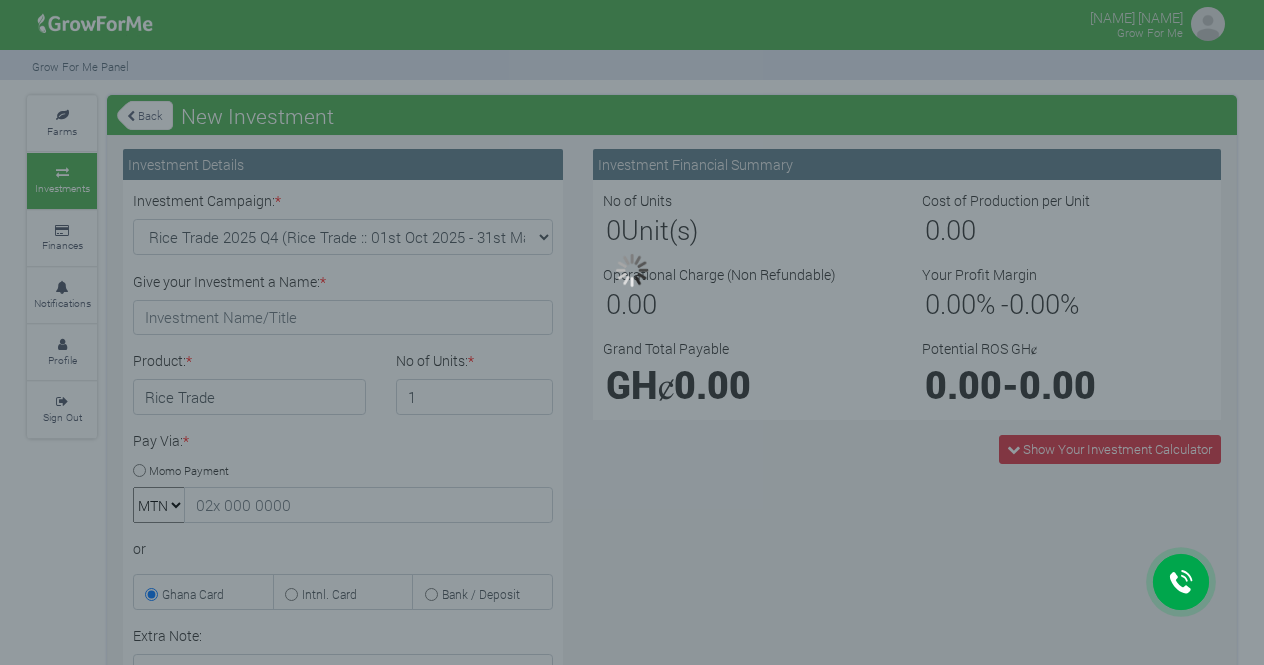 type on "1" 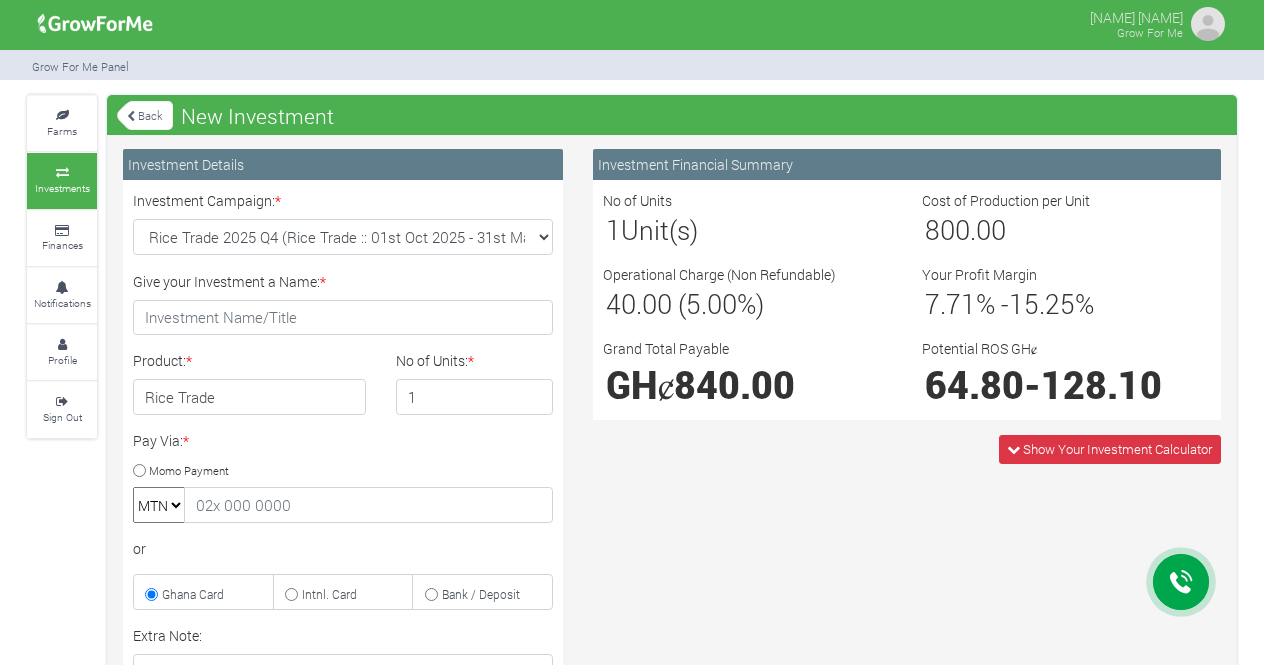 click on "Back" at bounding box center [145, 115] 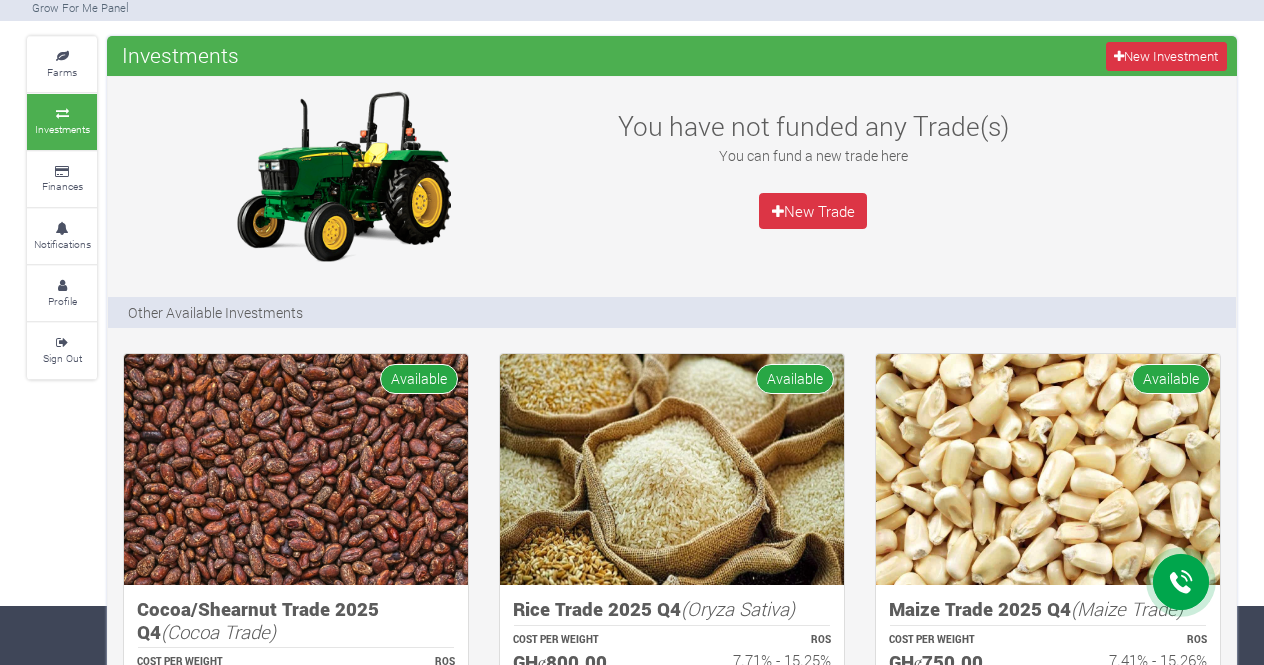 scroll, scrollTop: 193, scrollLeft: 0, axis: vertical 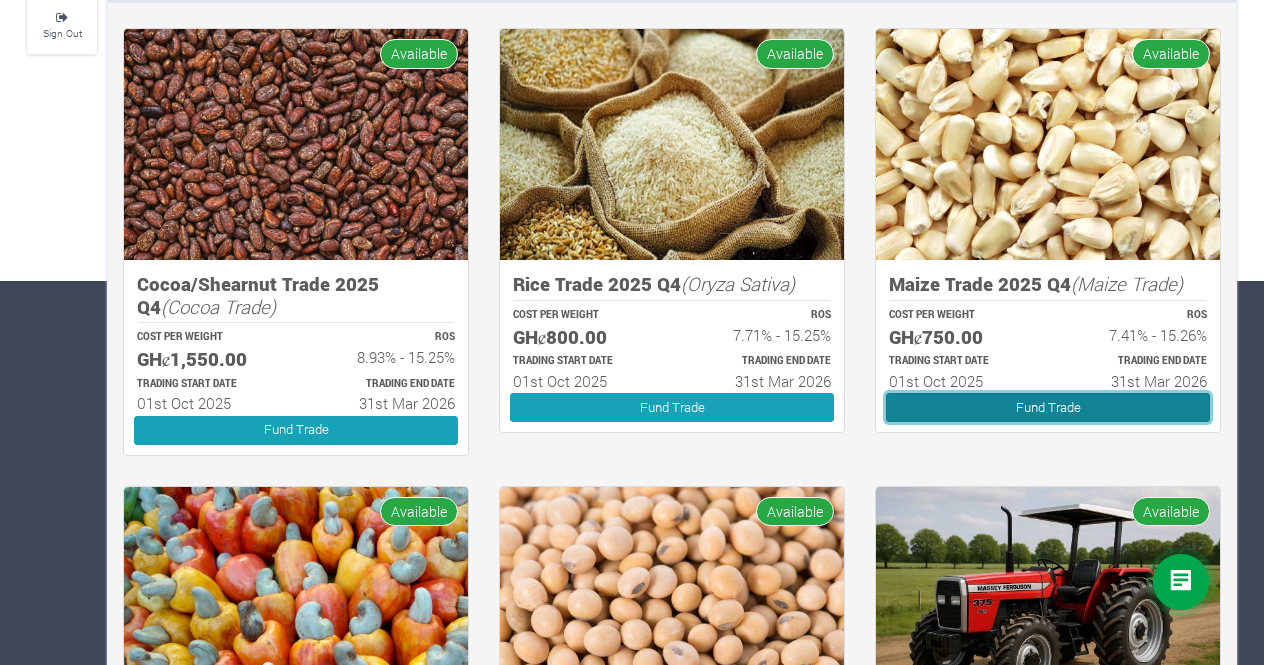 click on "Fund Trade" at bounding box center [1048, 407] 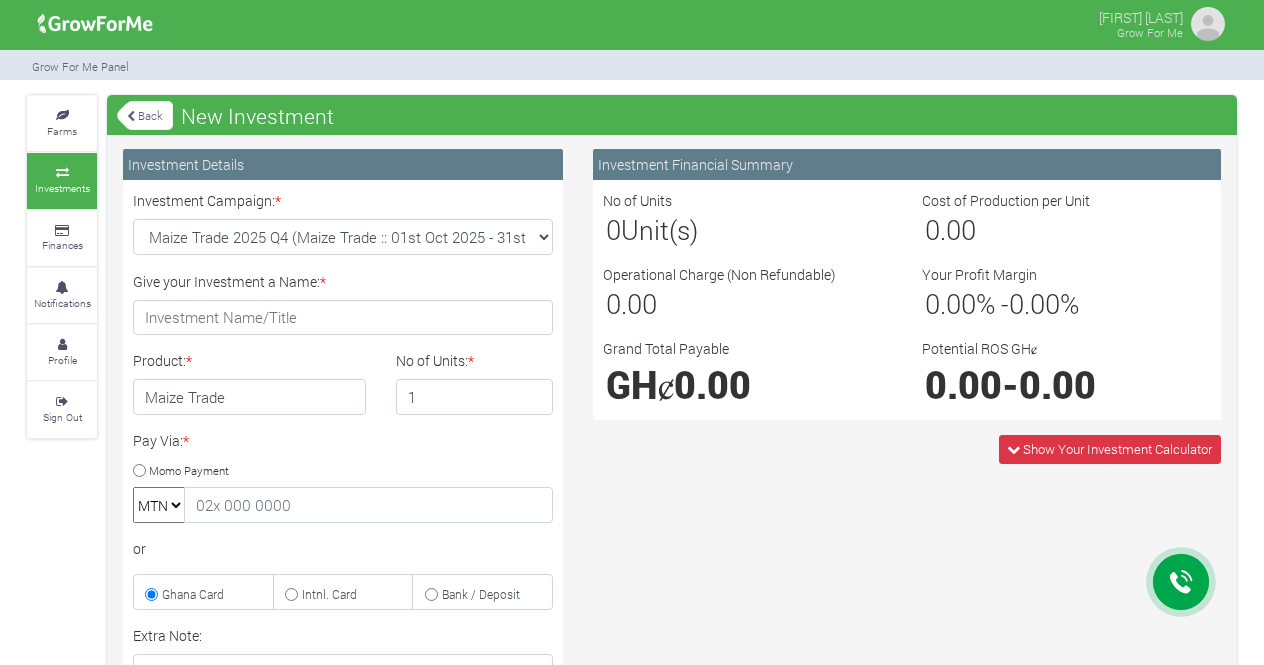 scroll, scrollTop: 0, scrollLeft: 0, axis: both 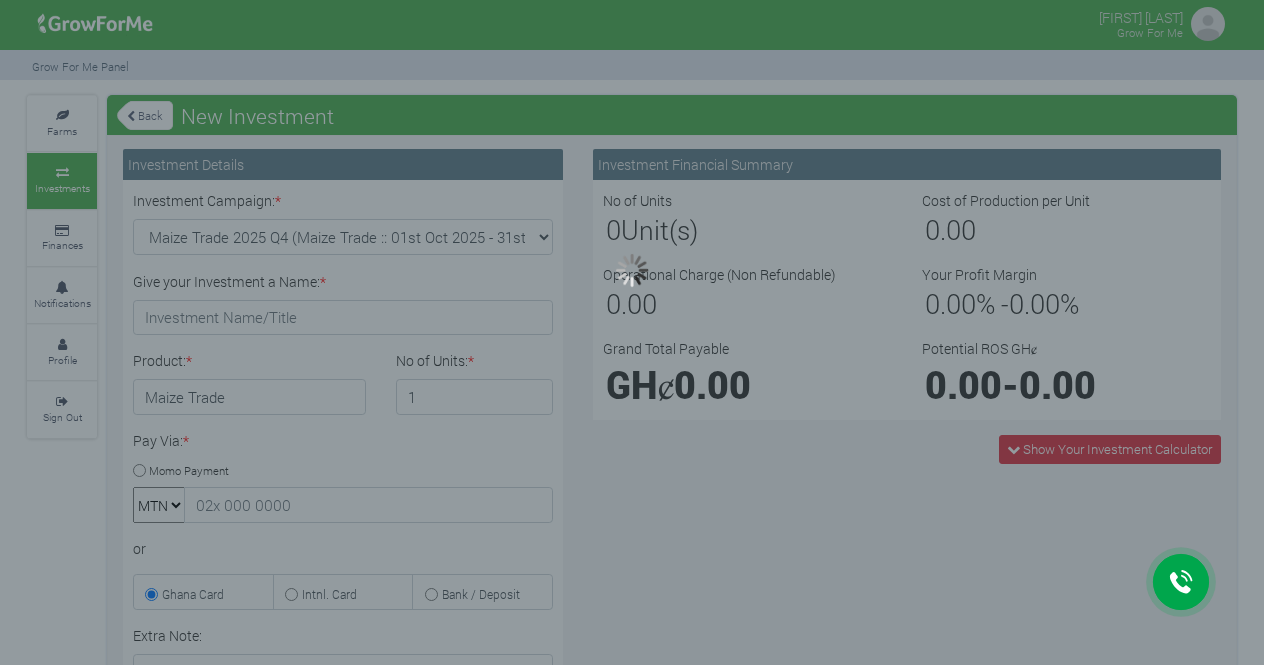 type on "1" 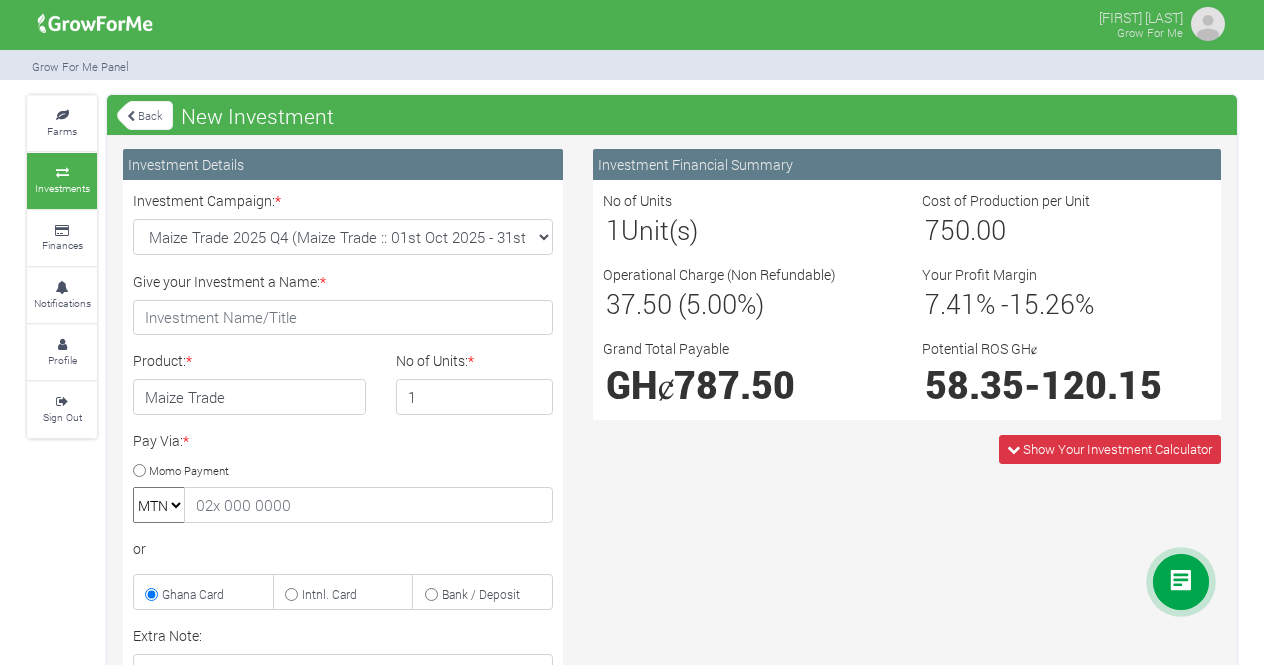 click at bounding box center (131, 116) 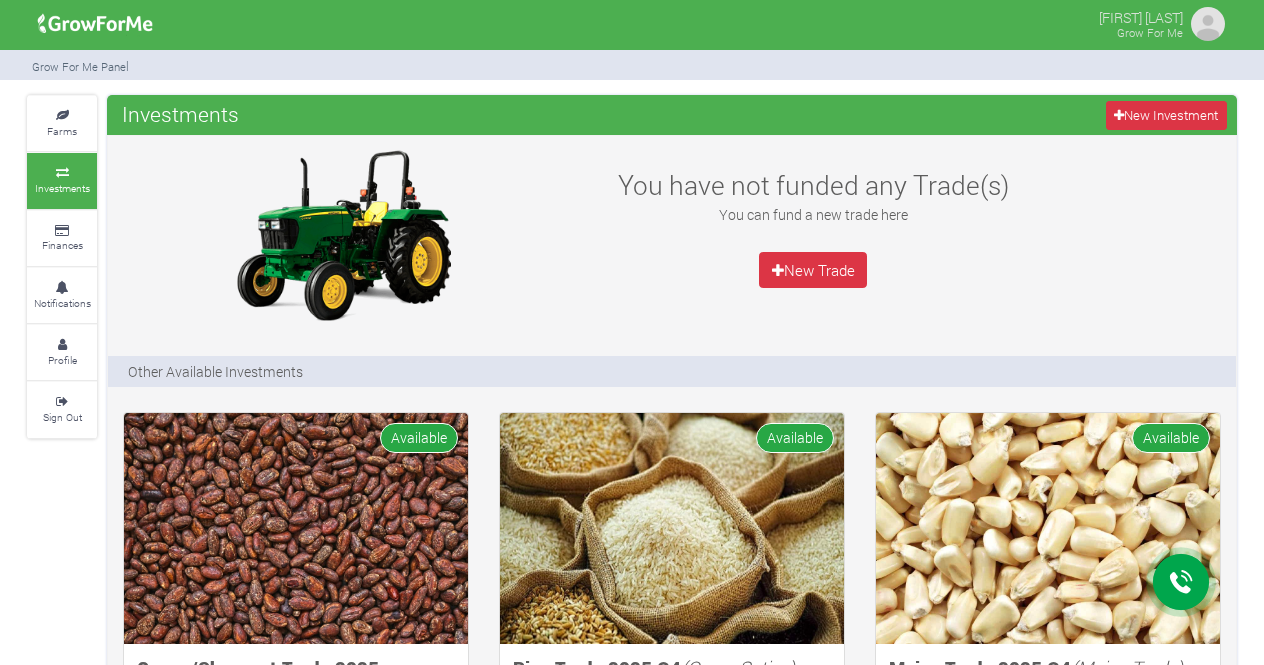 scroll, scrollTop: 554, scrollLeft: 0, axis: vertical 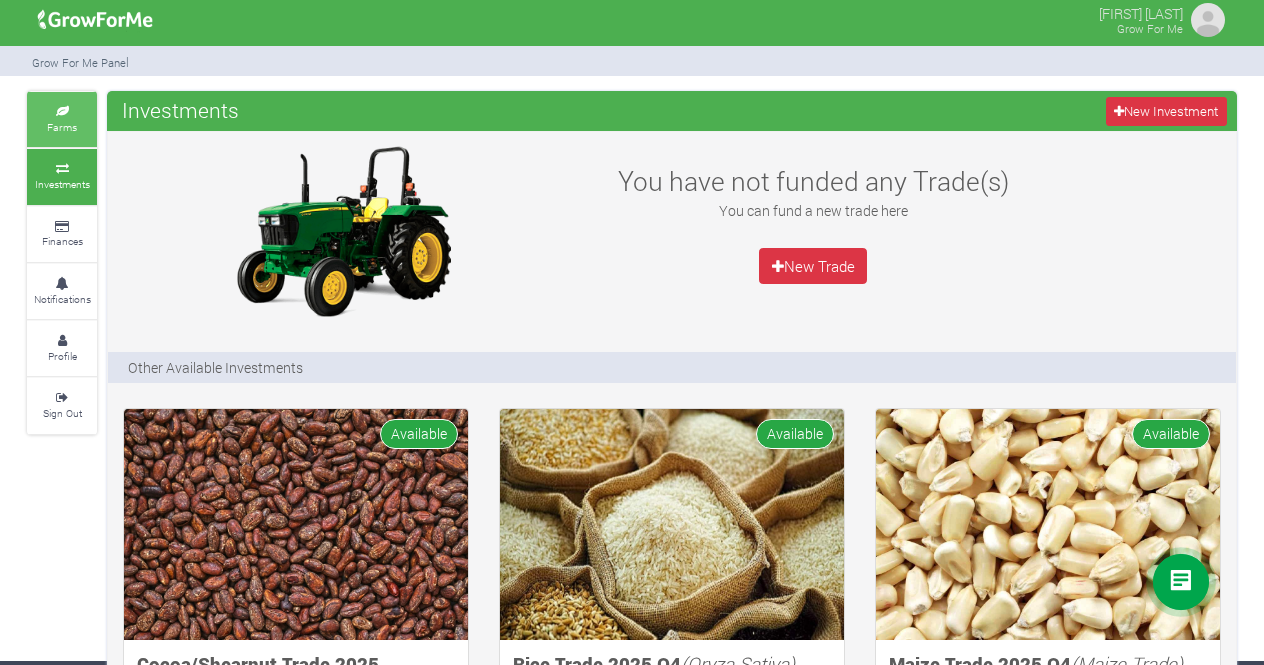 click on "Farms" at bounding box center (62, 127) 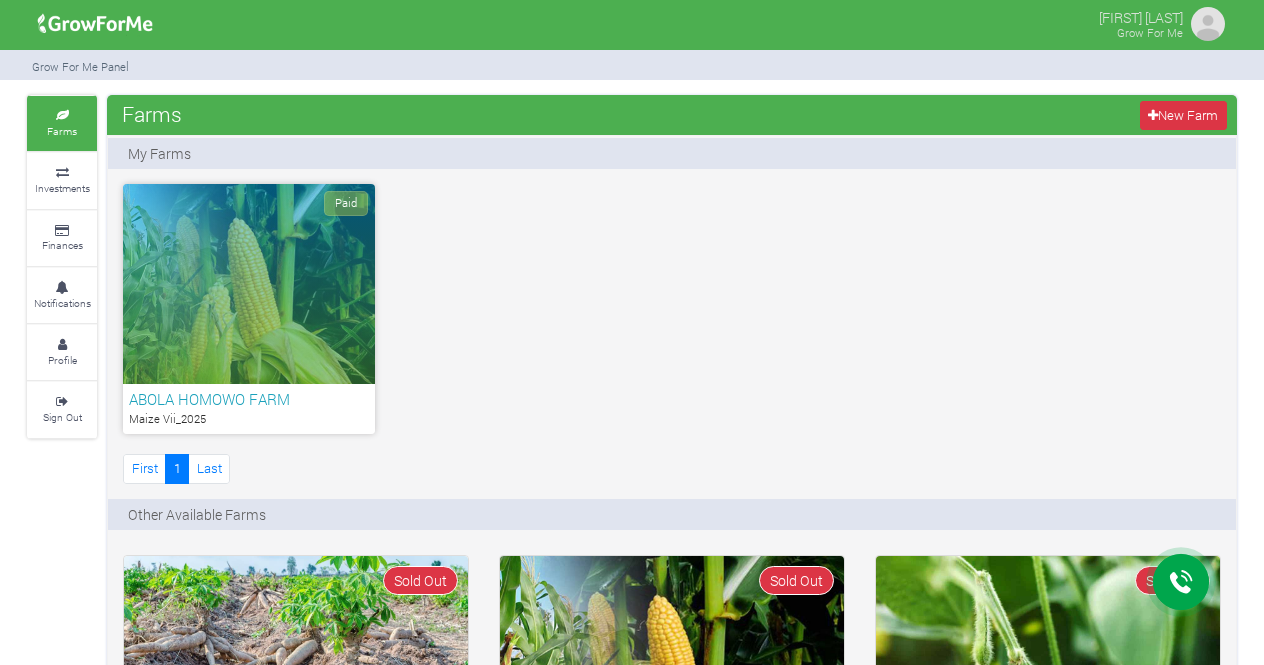 scroll, scrollTop: 0, scrollLeft: 0, axis: both 